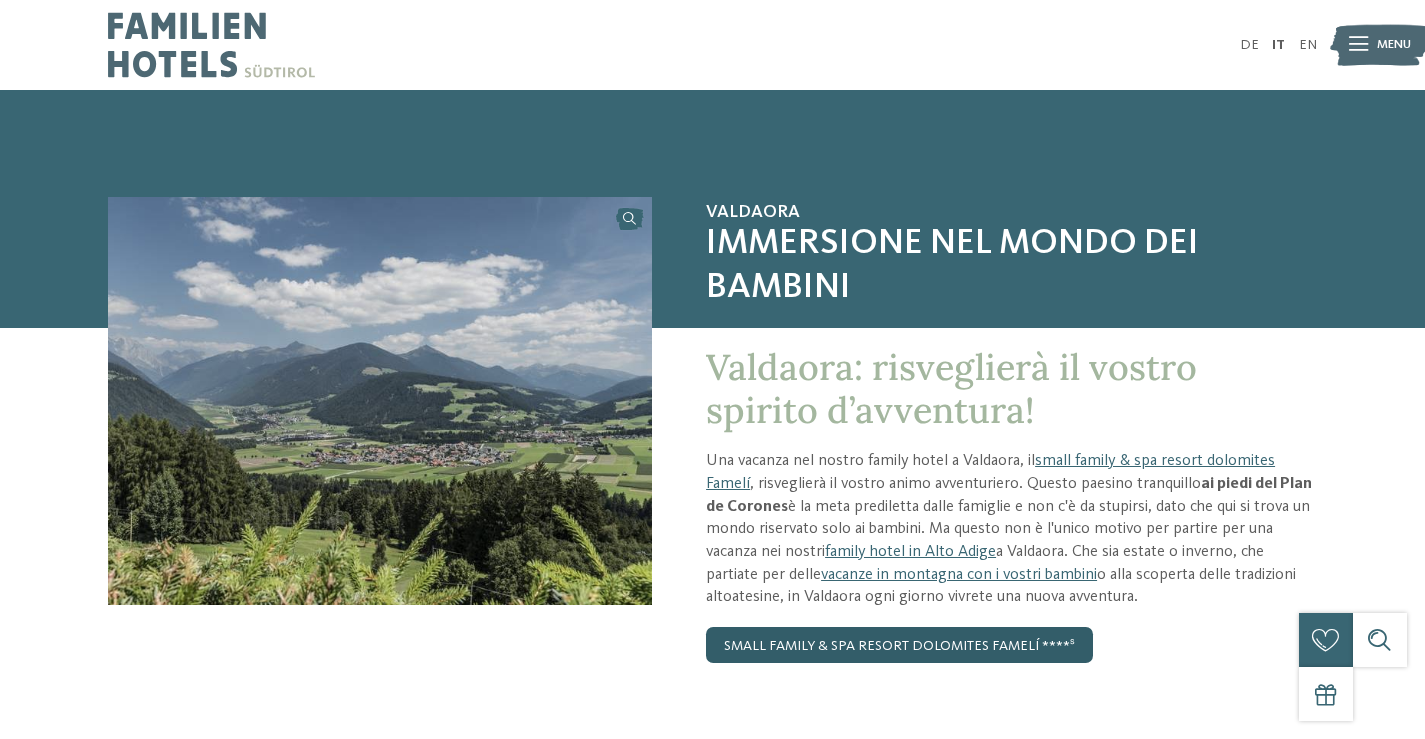 scroll, scrollTop: 0, scrollLeft: 0, axis: both 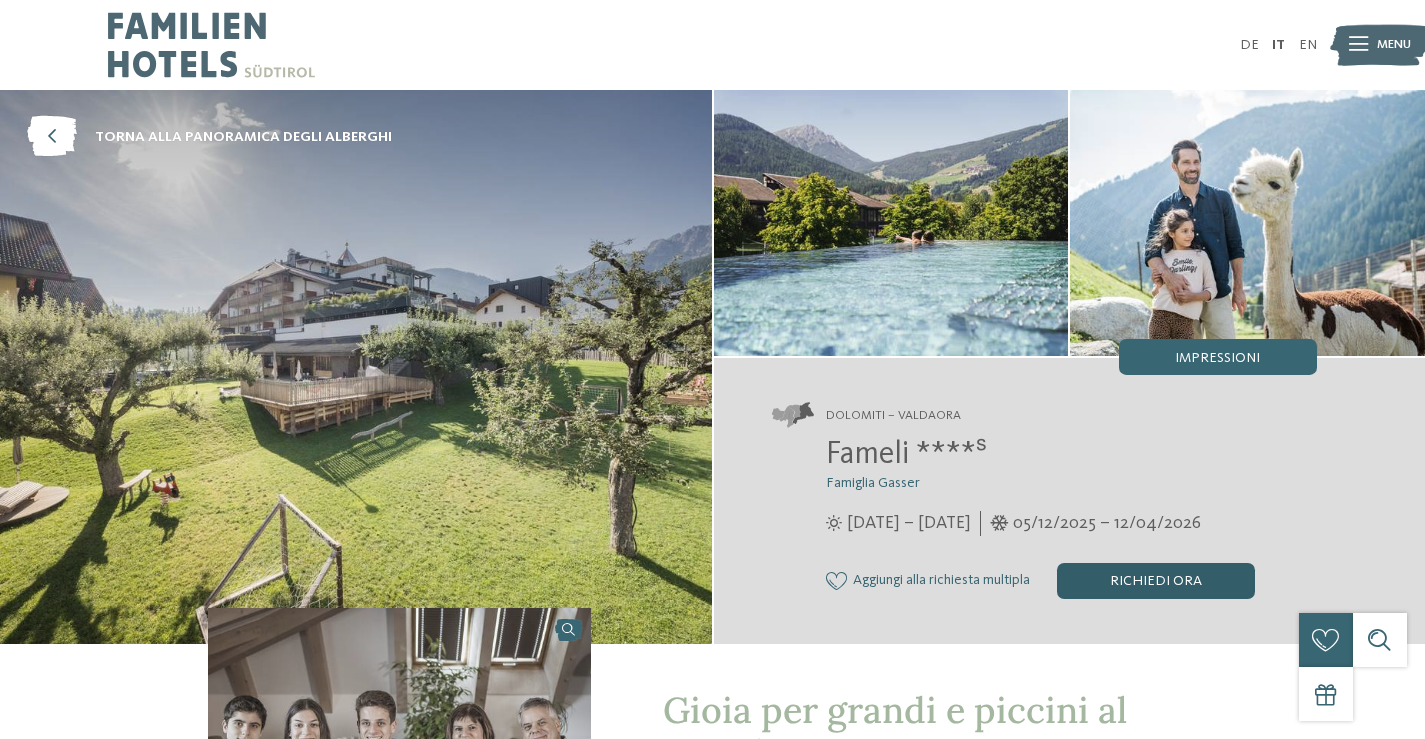 click on "Richiedi ora" at bounding box center [1156, 581] 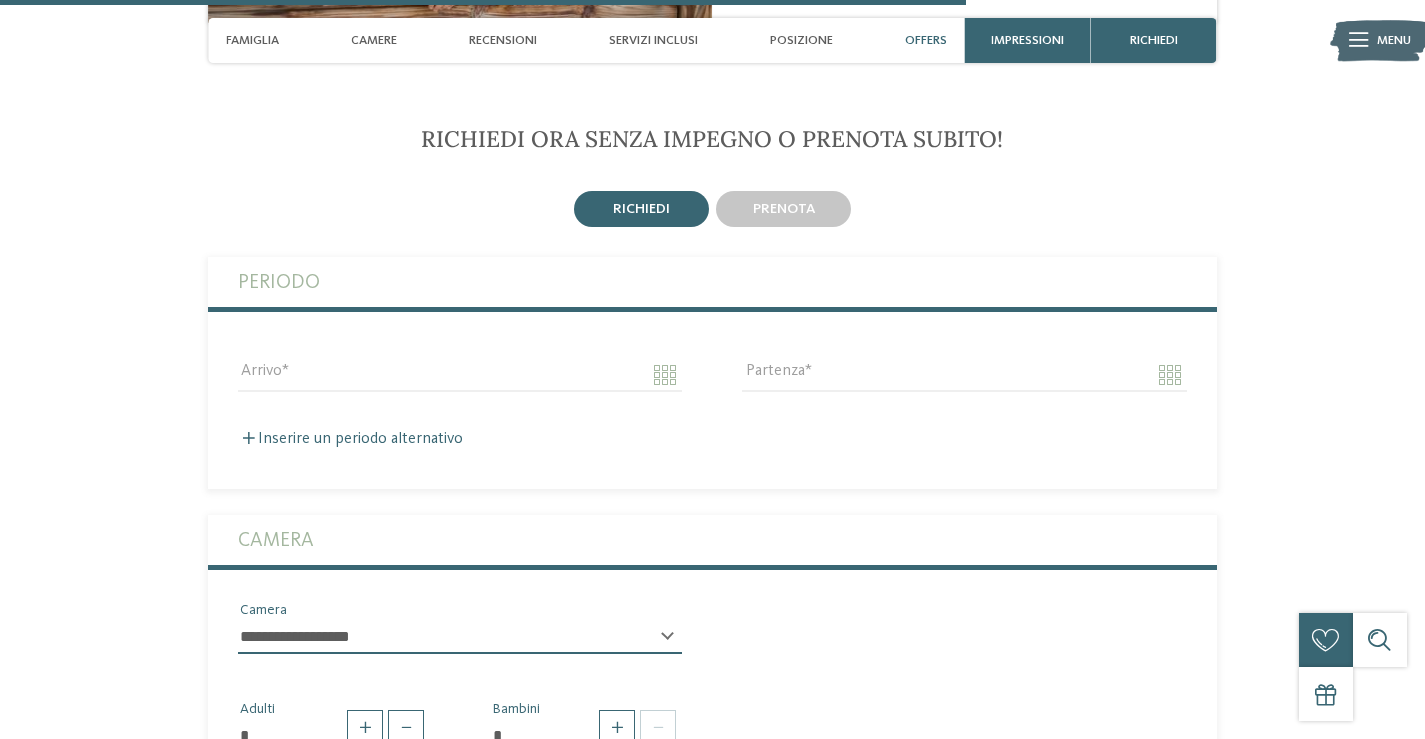 scroll, scrollTop: 3875, scrollLeft: 0, axis: vertical 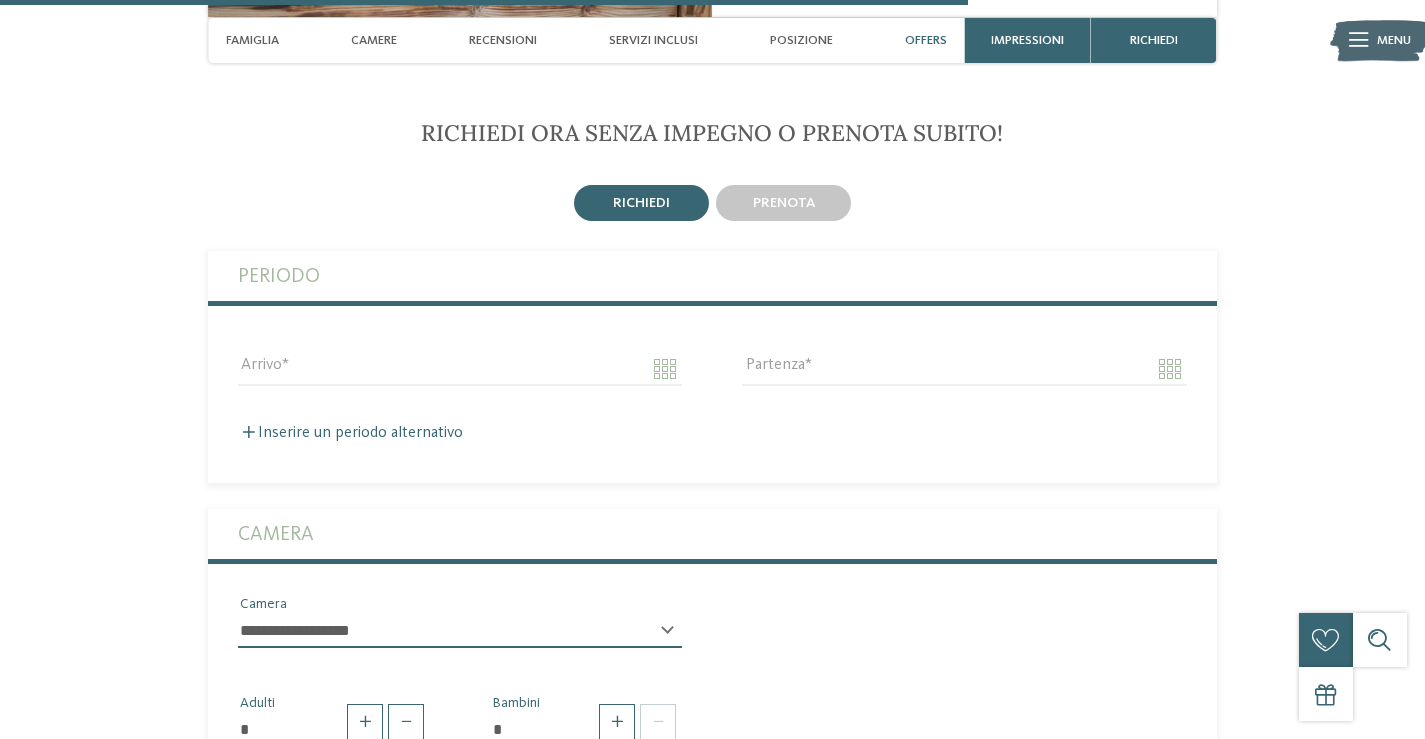 click on "richiedi" at bounding box center (641, 203) 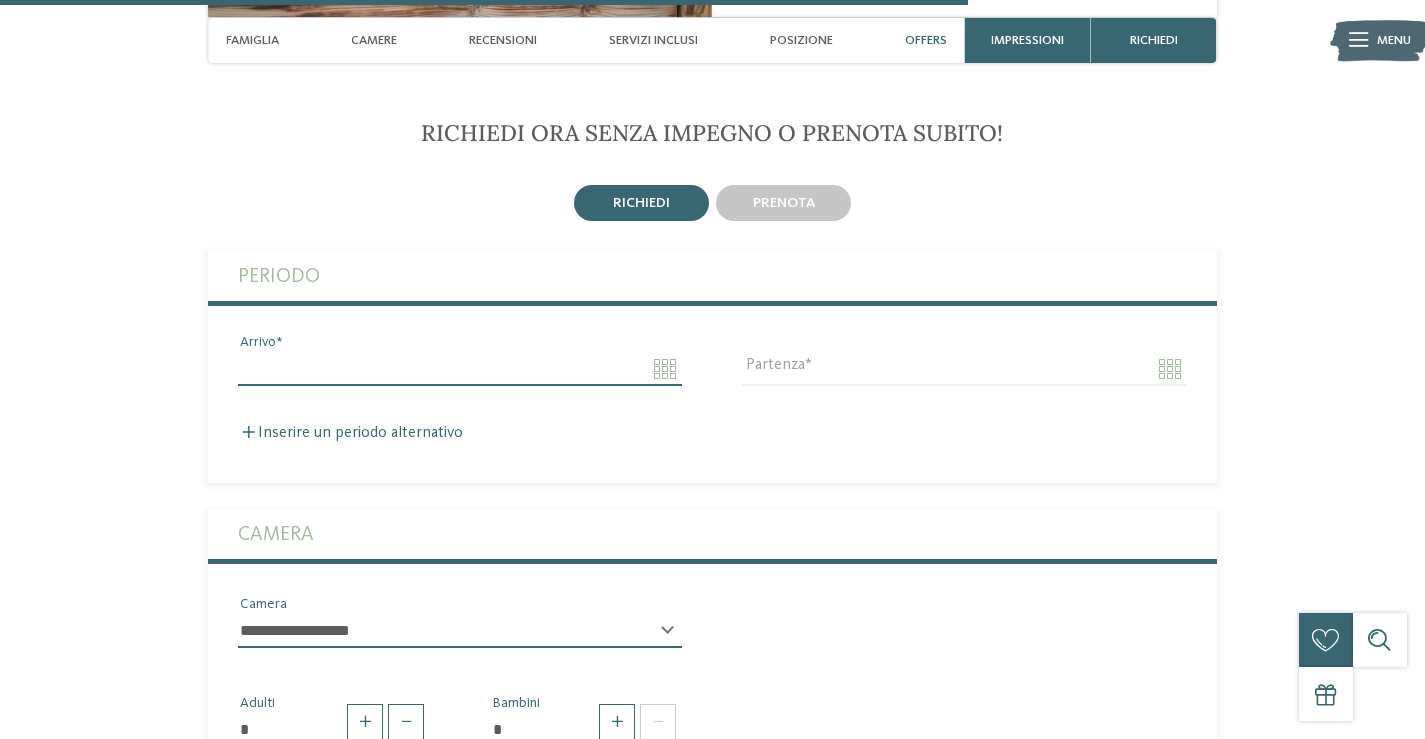 click on "Arrivo" at bounding box center [460, 369] 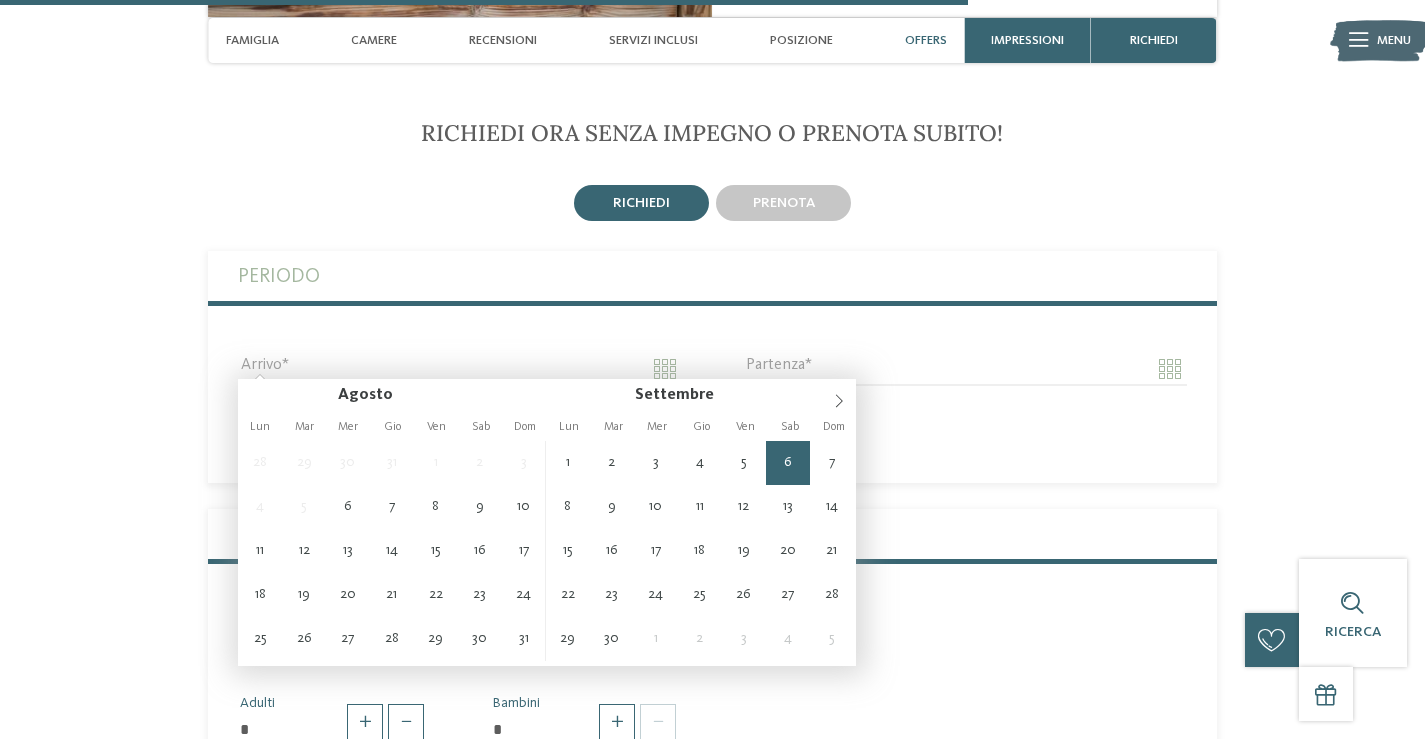 type on "**********" 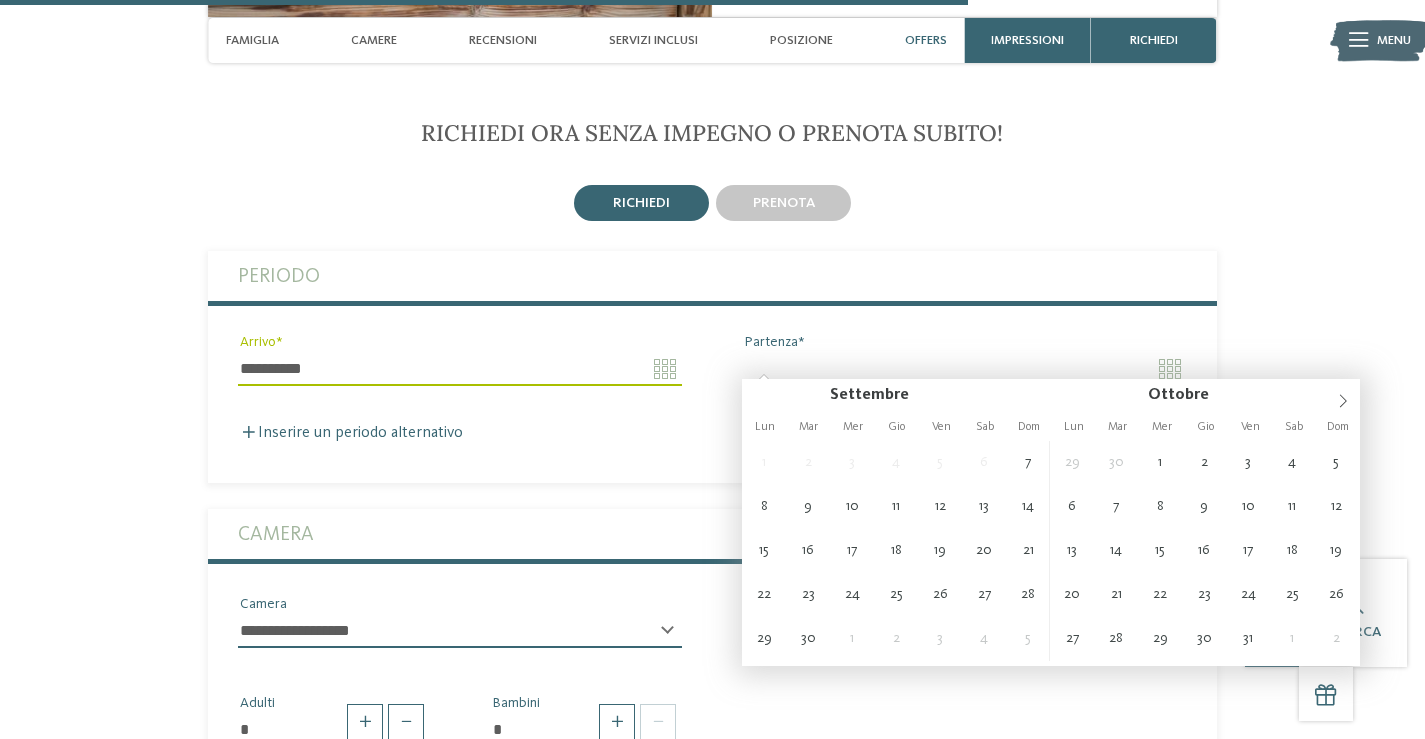 click on "Partenza" at bounding box center [964, 369] 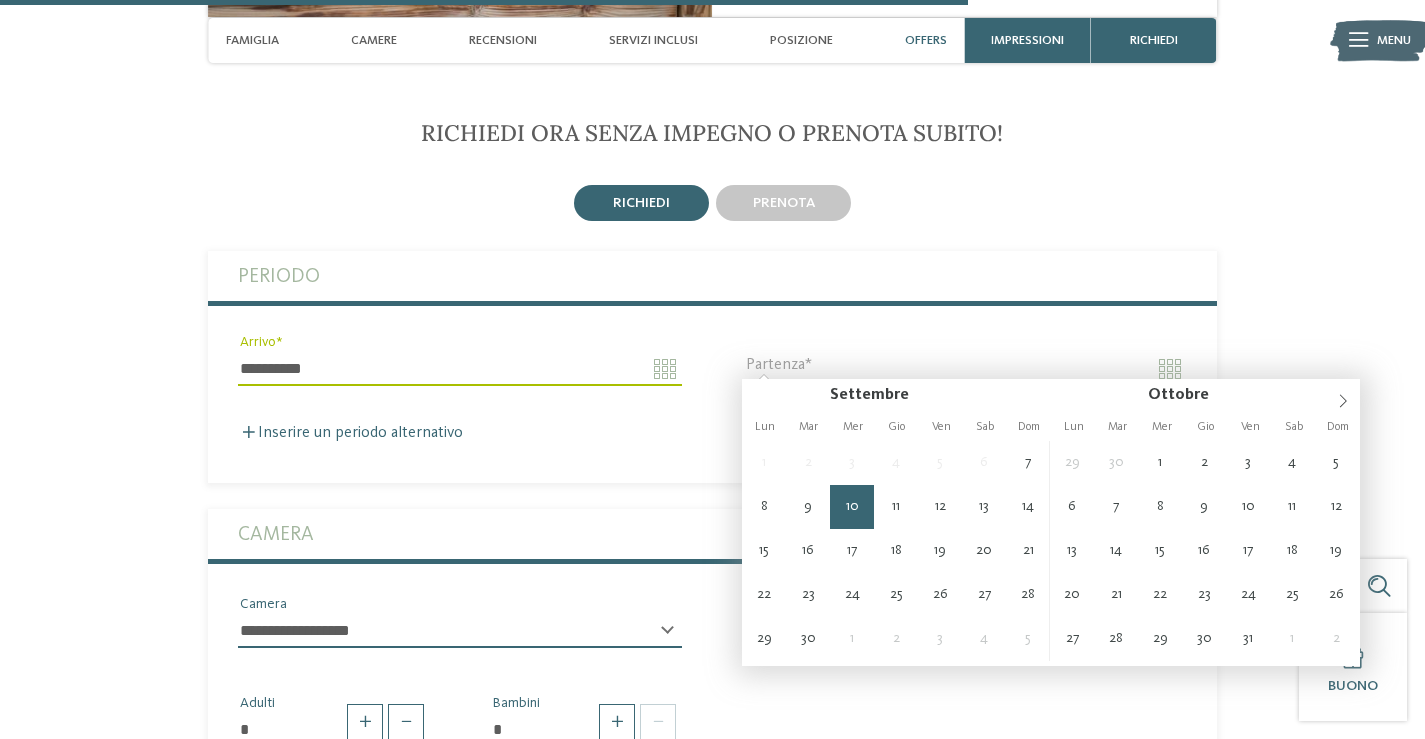 type on "**********" 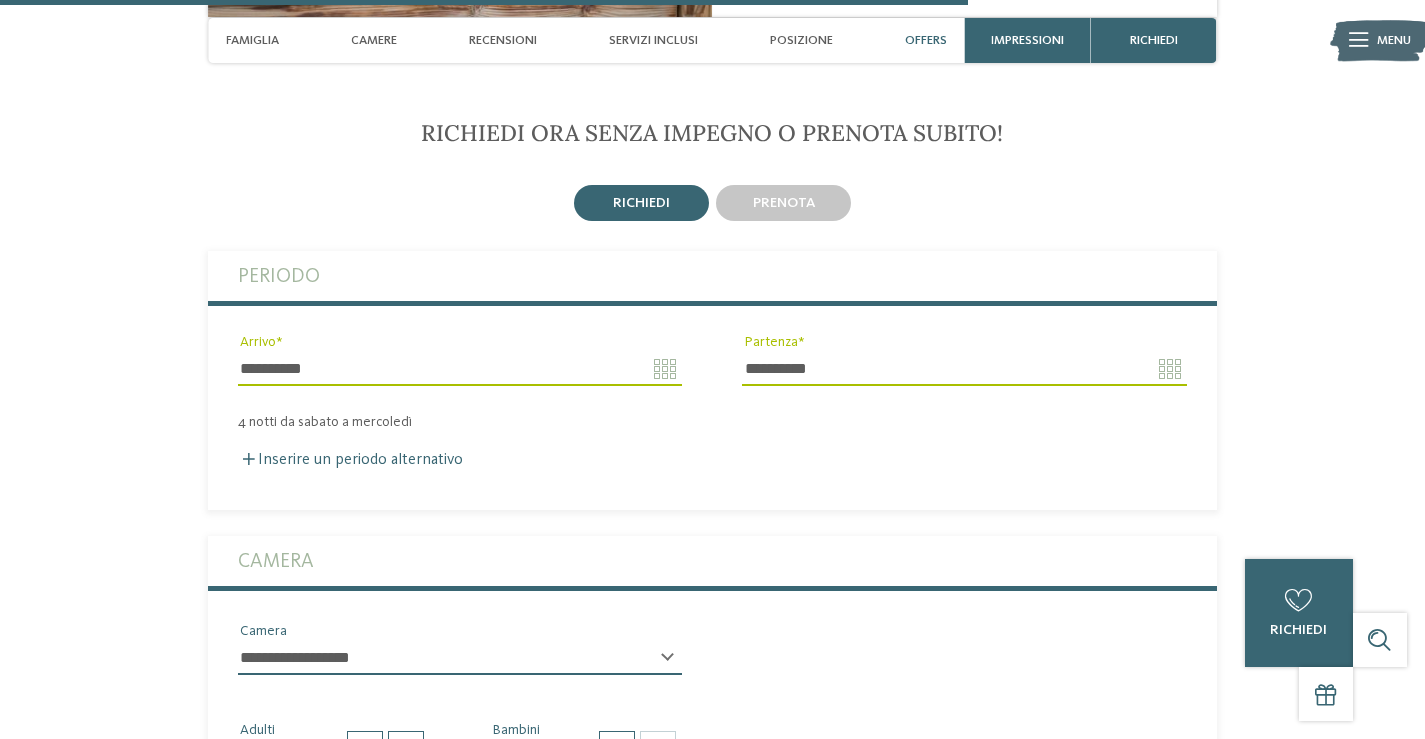 click on "Camera" at bounding box center (712, 561) 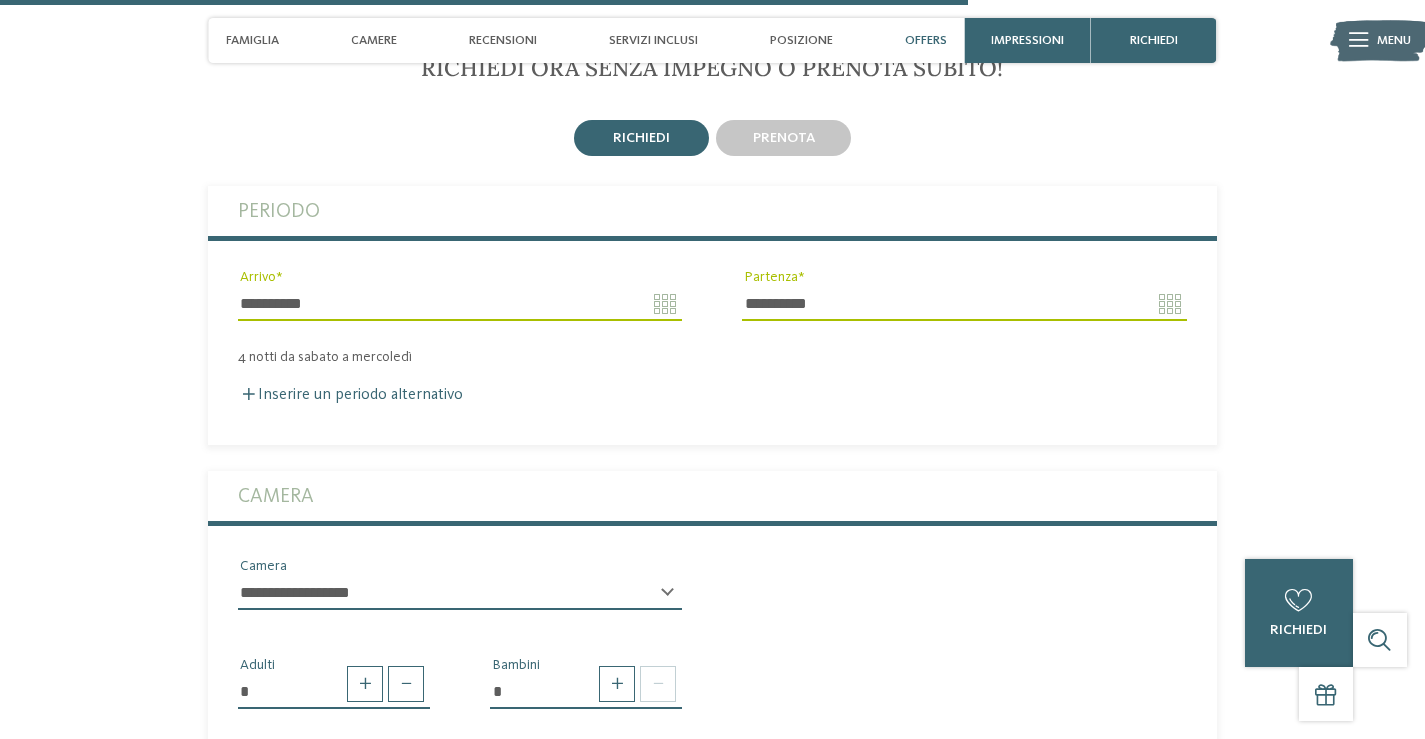 scroll, scrollTop: 3975, scrollLeft: 0, axis: vertical 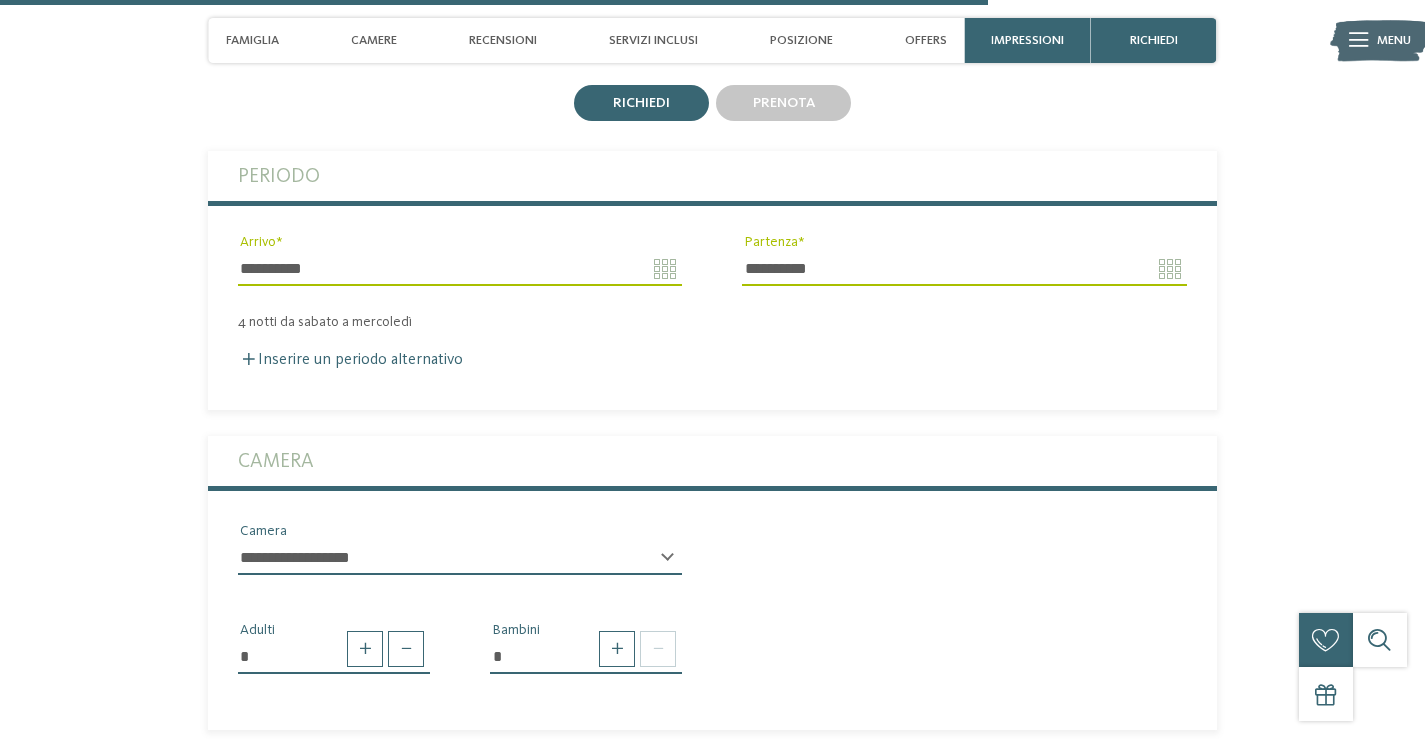 click on "*" at bounding box center (586, 657) 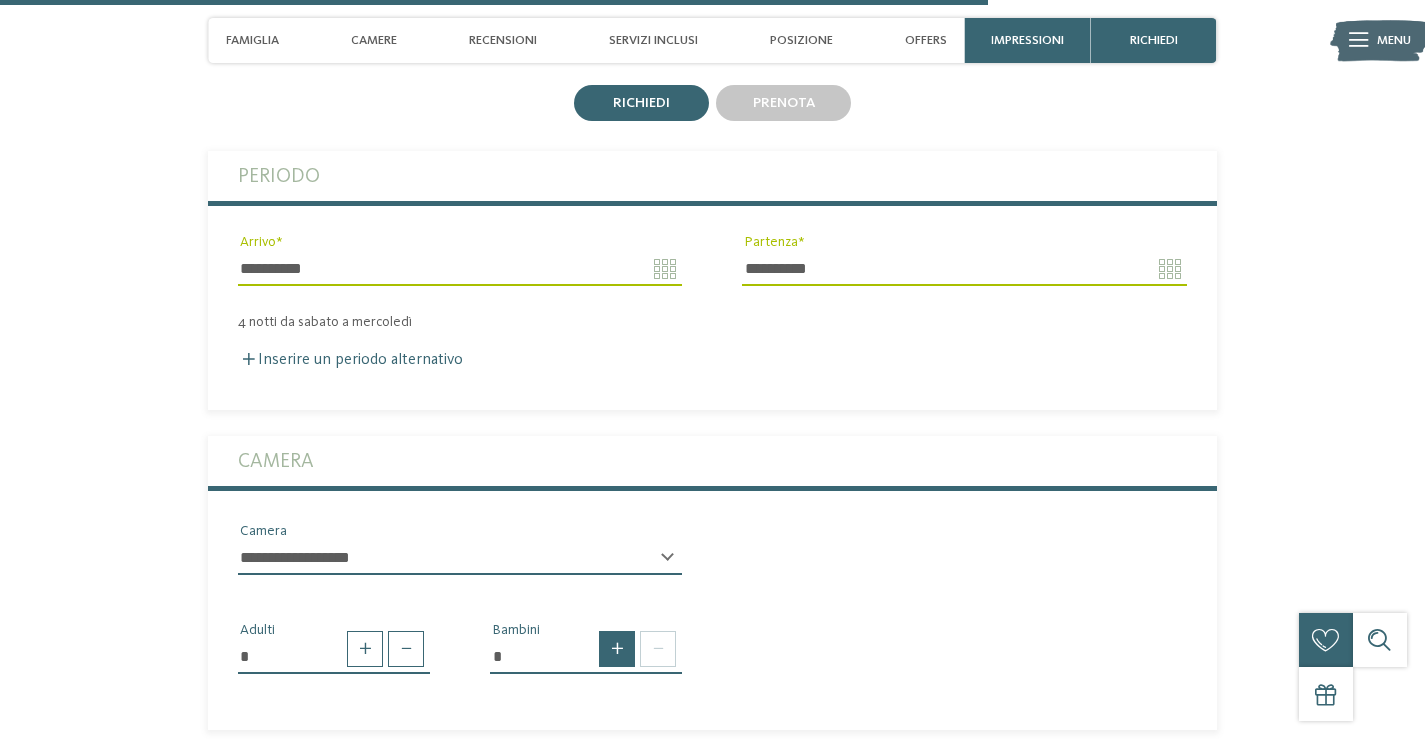 click at bounding box center (617, 649) 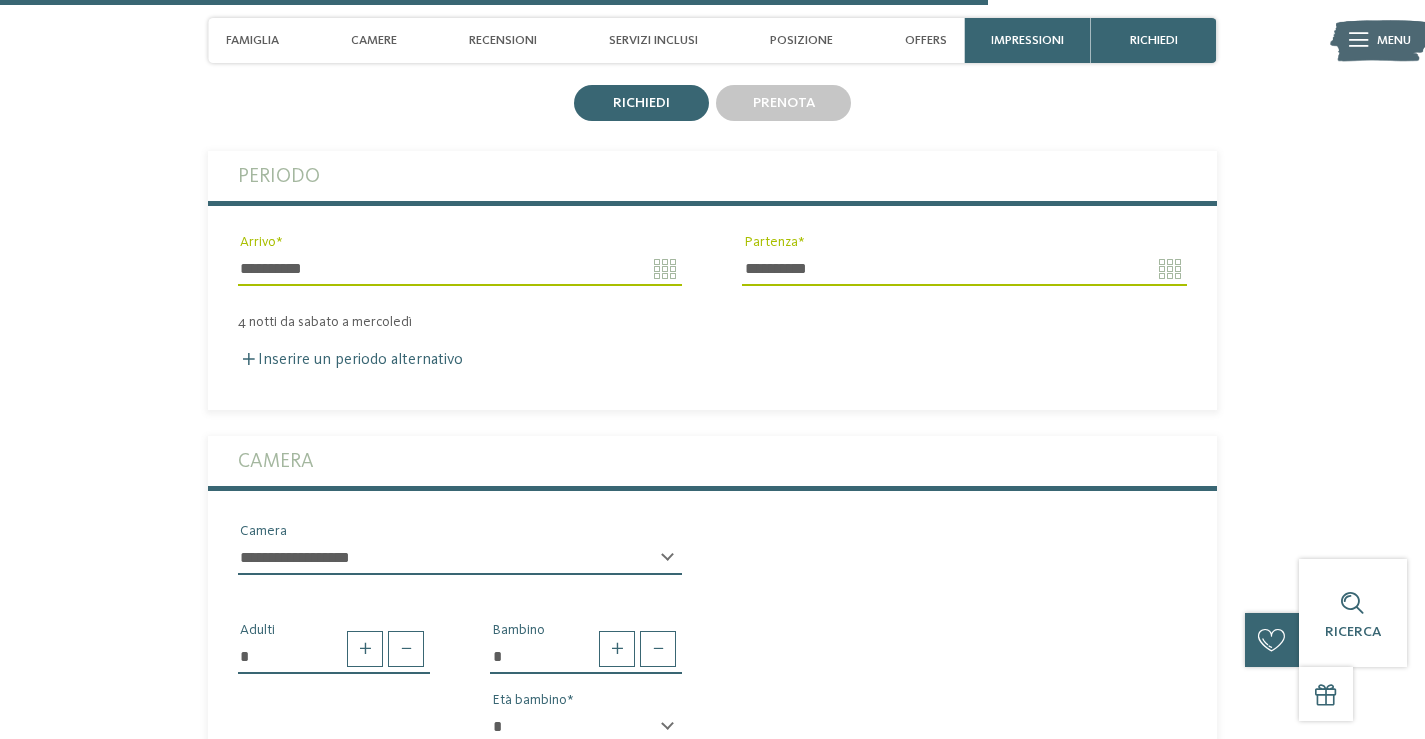 click on "* * * * * * * * * * * ** ** ** ** ** ** ** **" at bounding box center [586, 727] 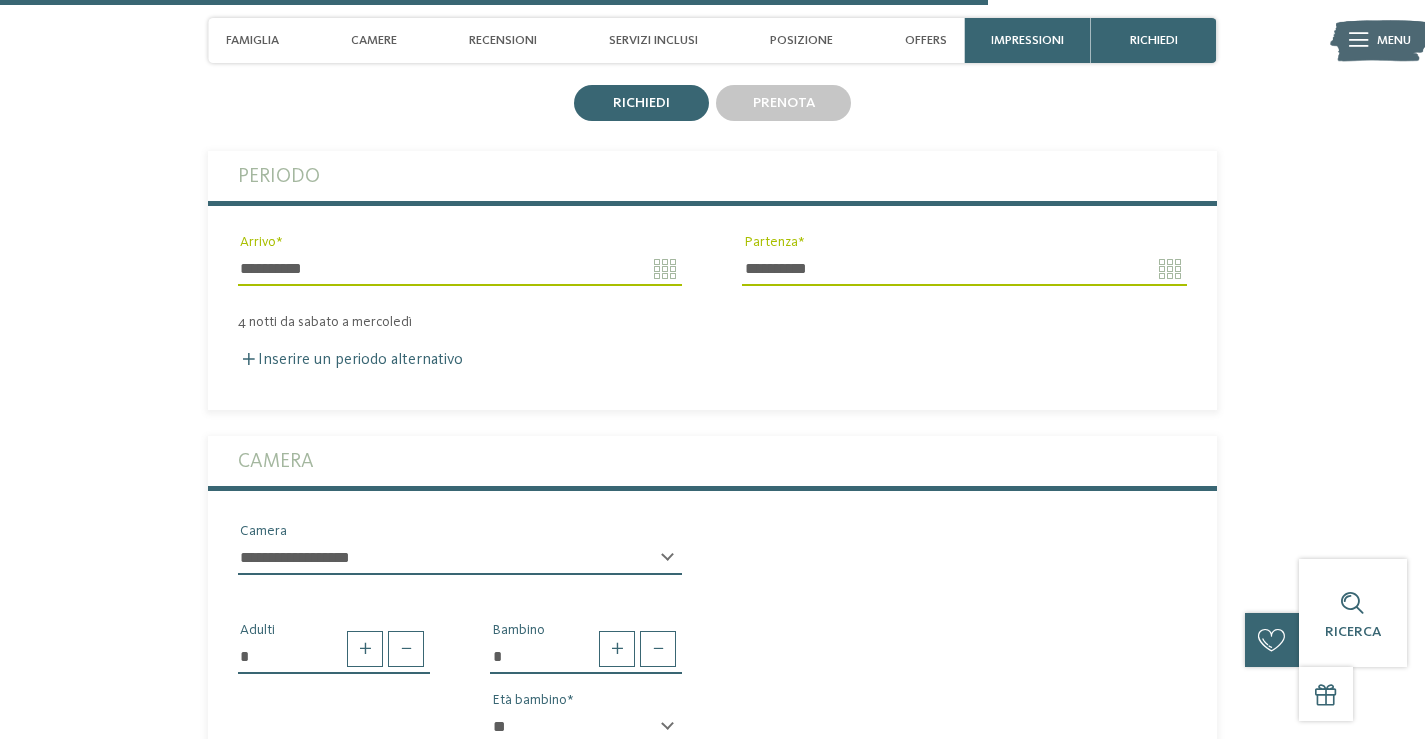 click on "* * * * * * * * * * * ** ** ** ** ** ** ** **" at bounding box center (586, 727) 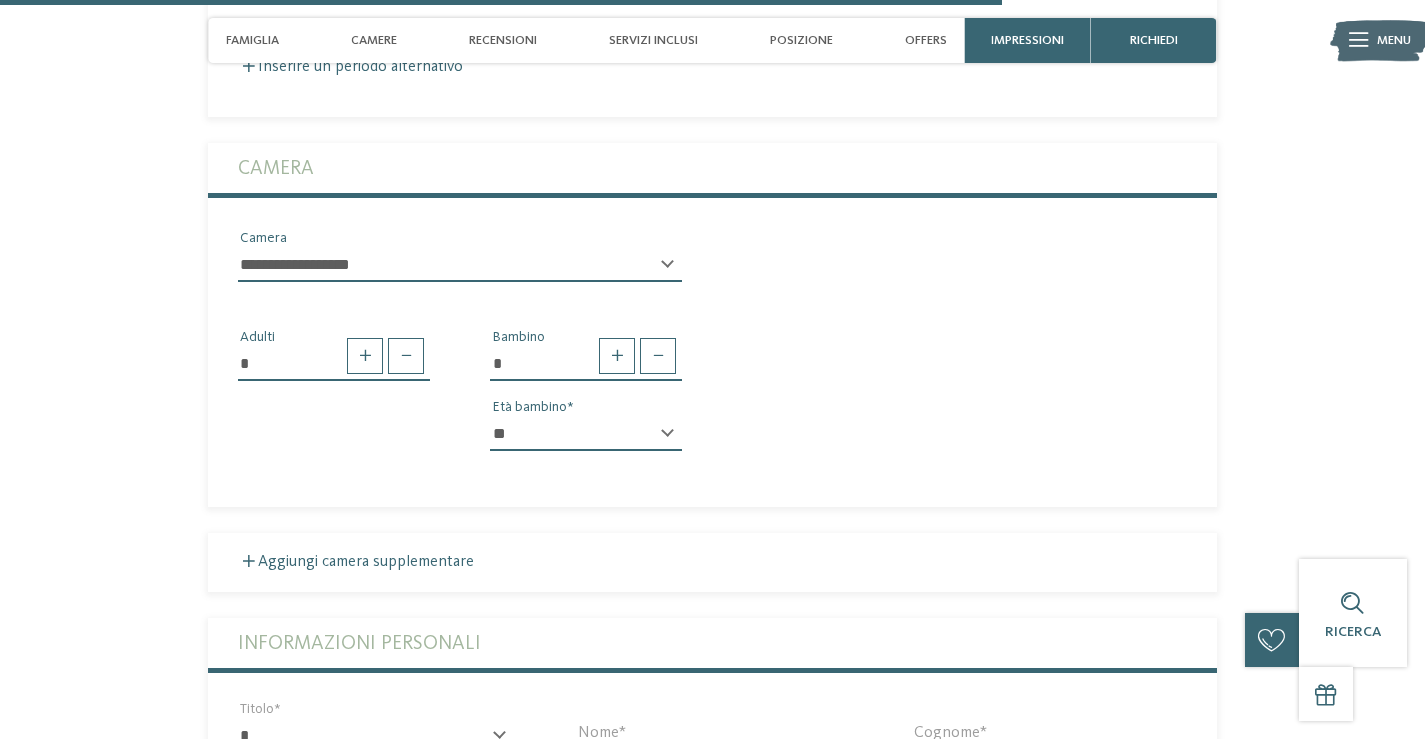 scroll, scrollTop: 4275, scrollLeft: 0, axis: vertical 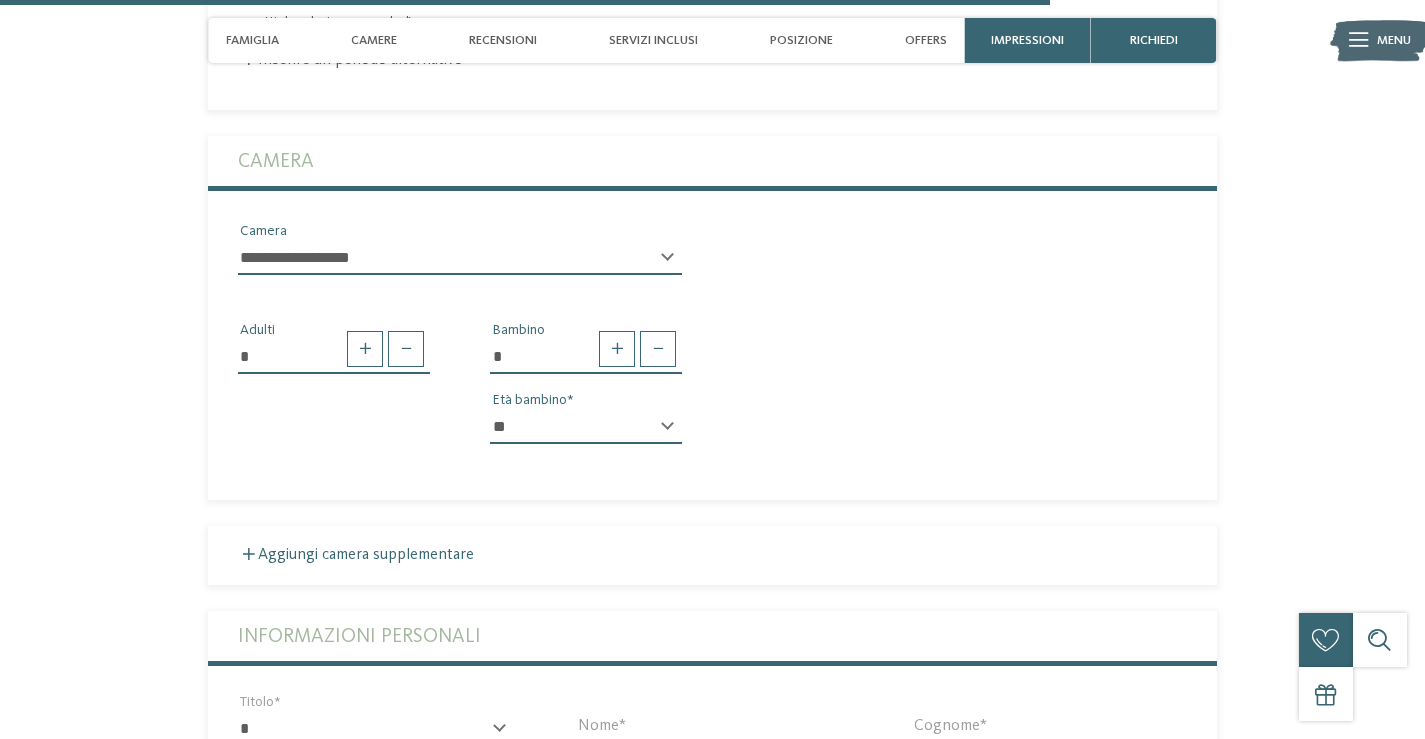 click on "Informazioni personali" at bounding box center [712, 636] 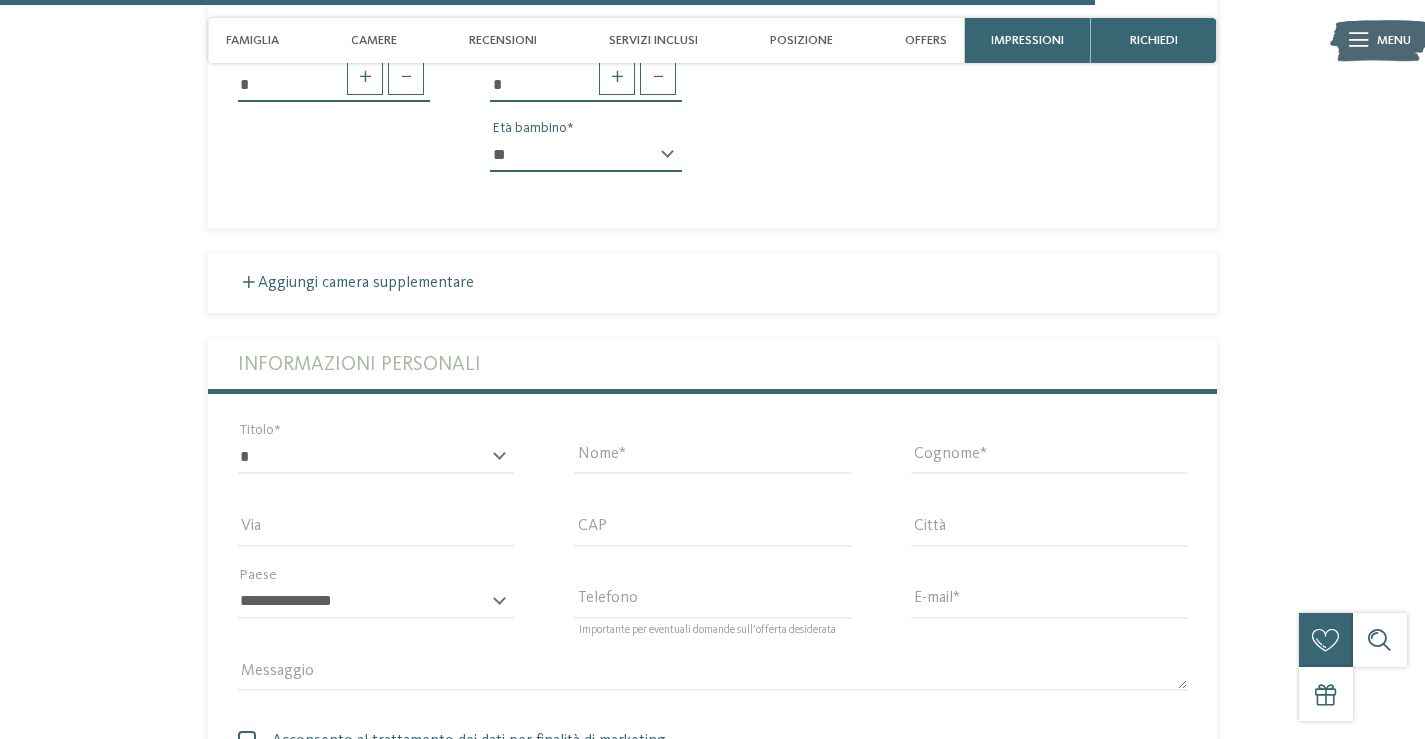 scroll, scrollTop: 4575, scrollLeft: 0, axis: vertical 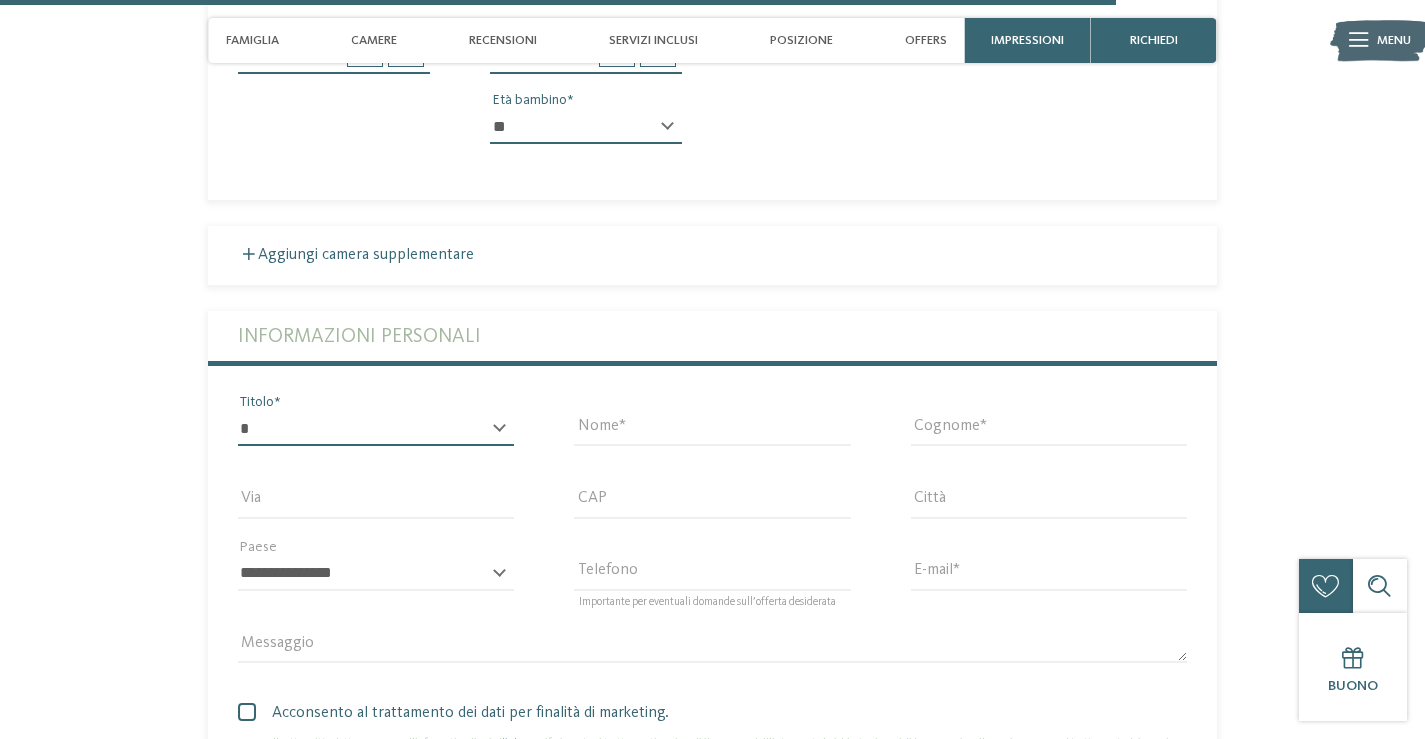 click on "* ****** ******* ******** ******" at bounding box center (376, 429) 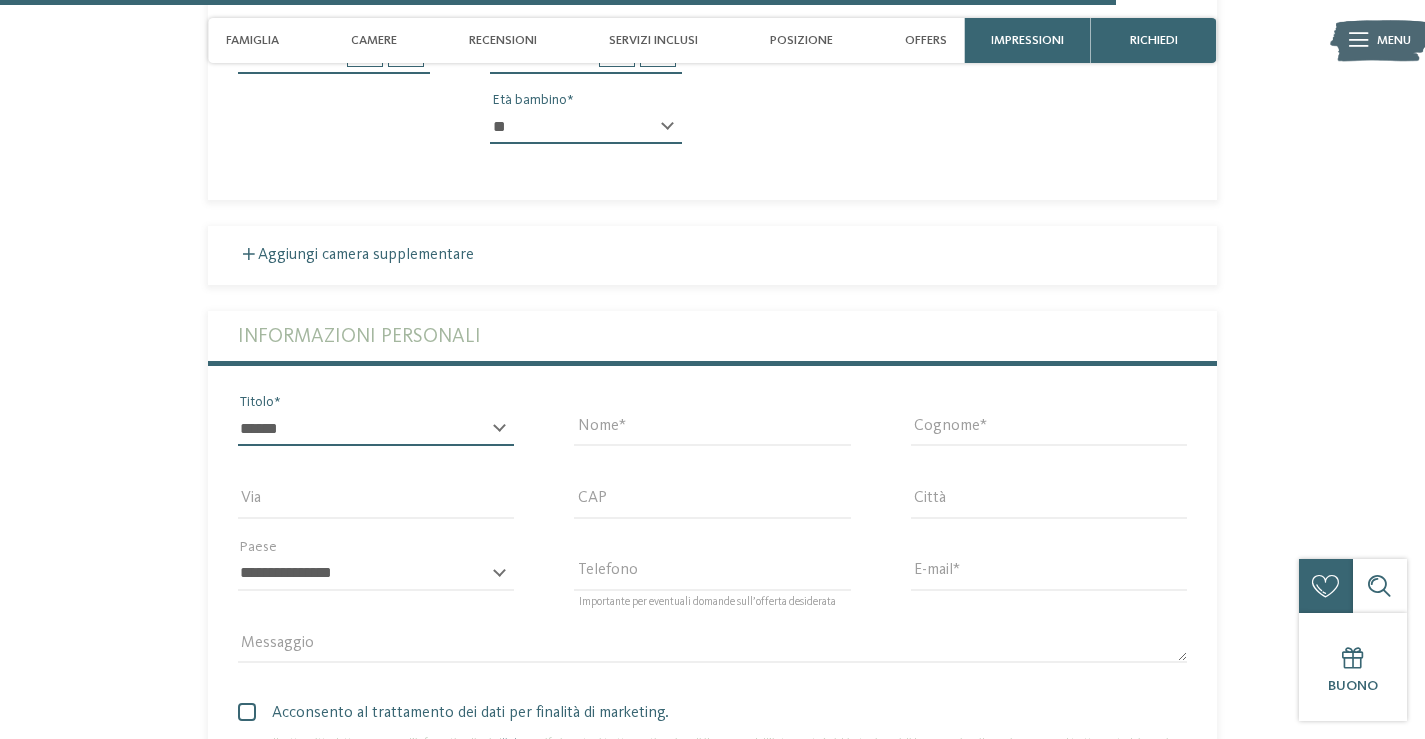 click on "* ****** ******* ******** ******" at bounding box center (376, 429) 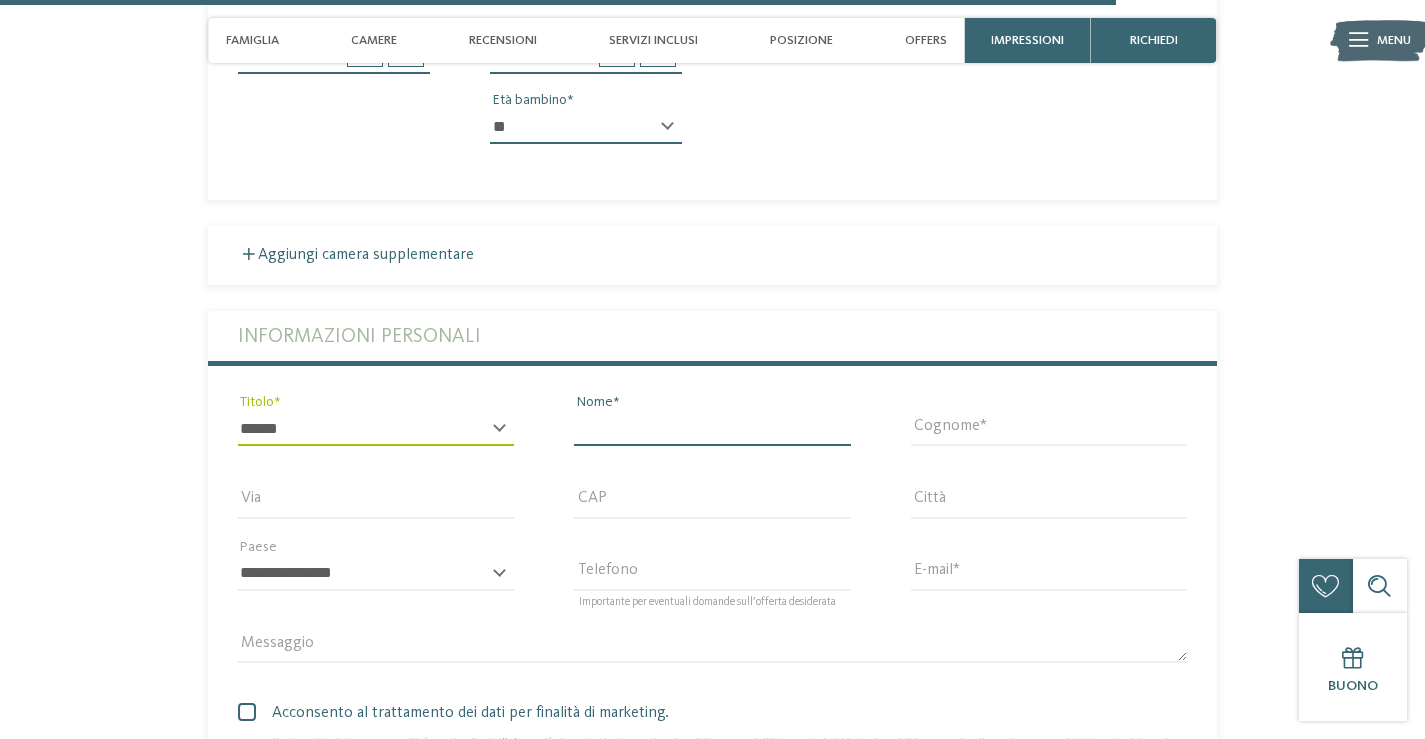 click on "Nome" at bounding box center [712, 429] 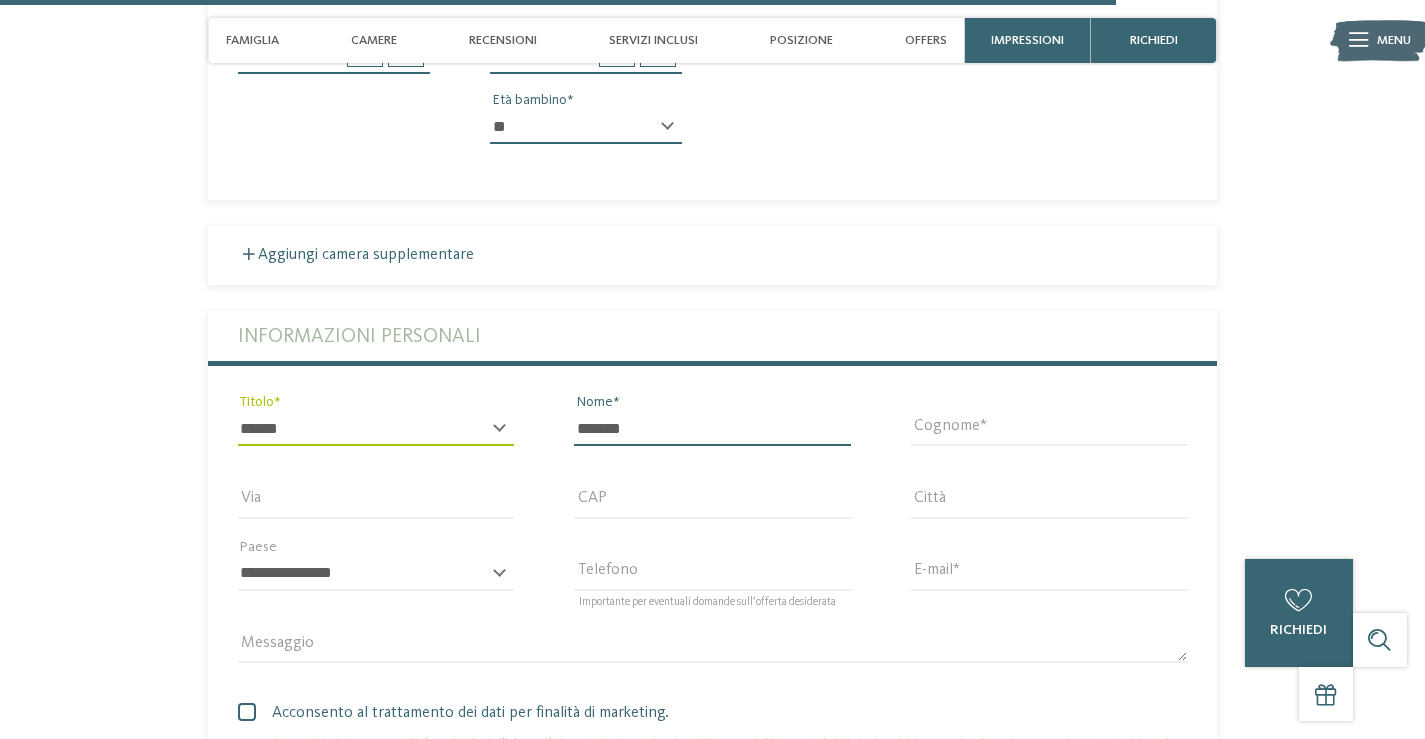type on "*******" 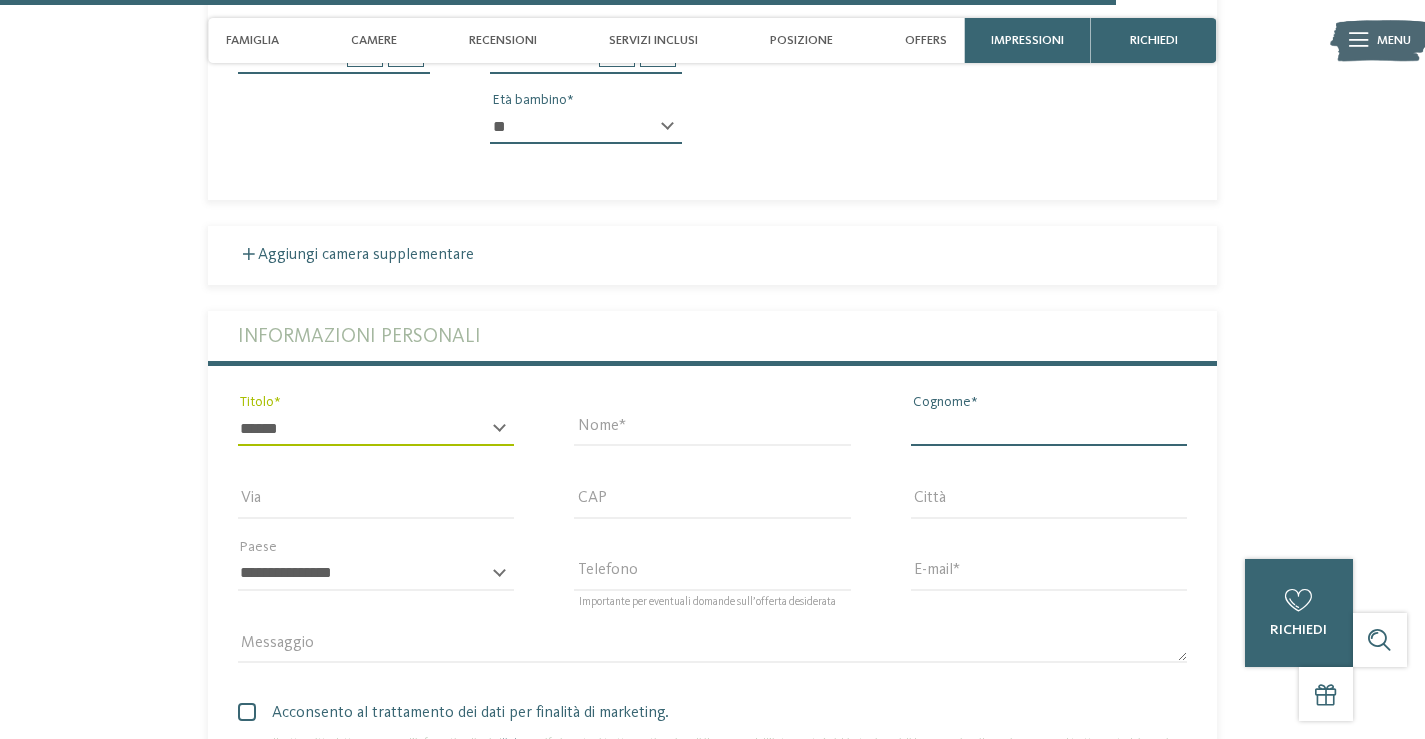 click on "Cognome" at bounding box center [1049, 429] 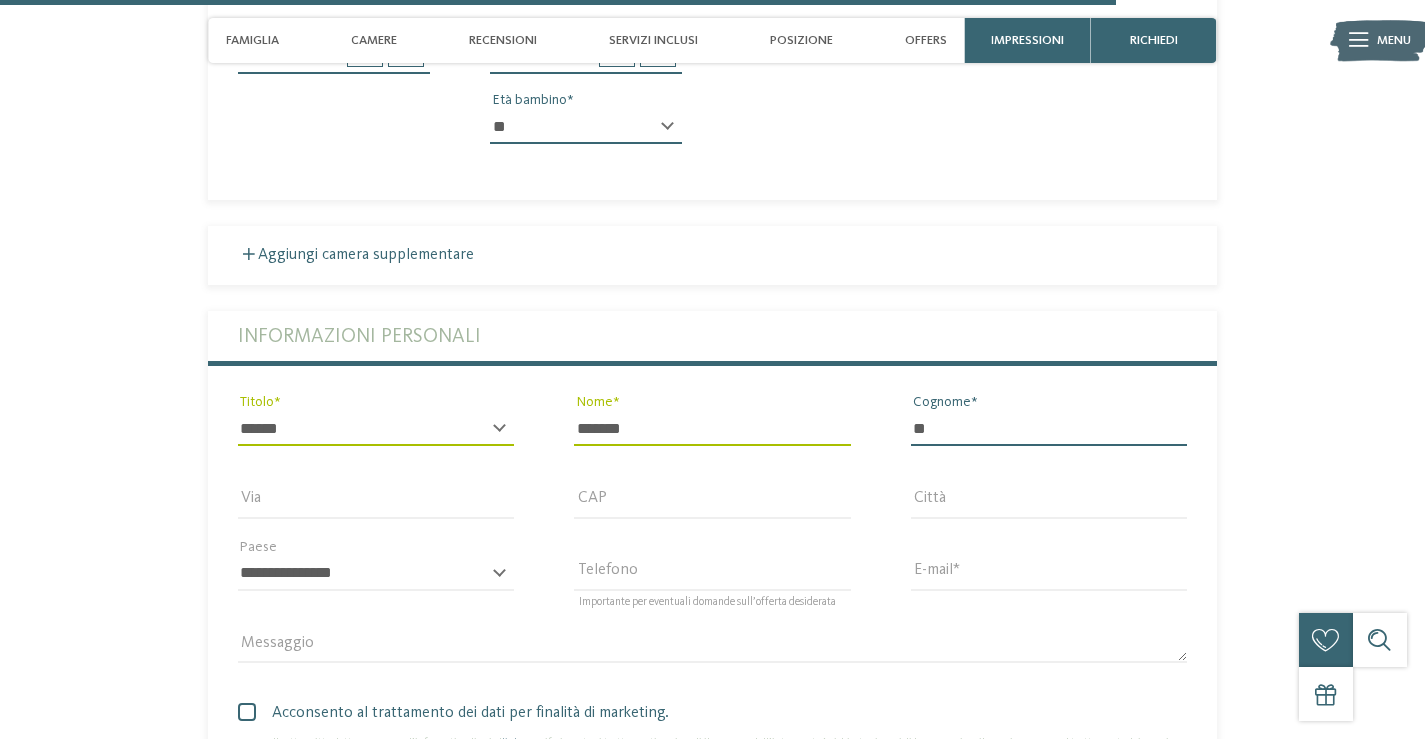 type on "*" 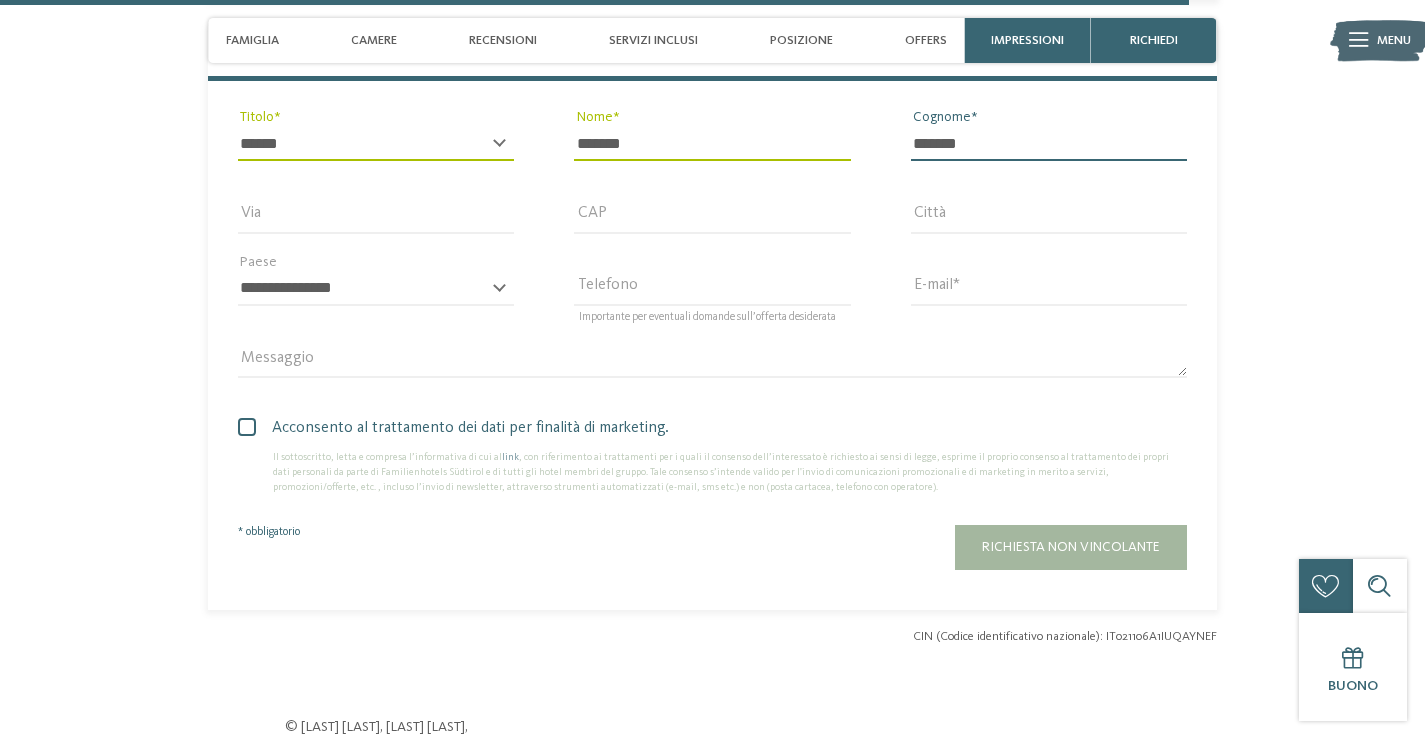 scroll, scrollTop: 4875, scrollLeft: 0, axis: vertical 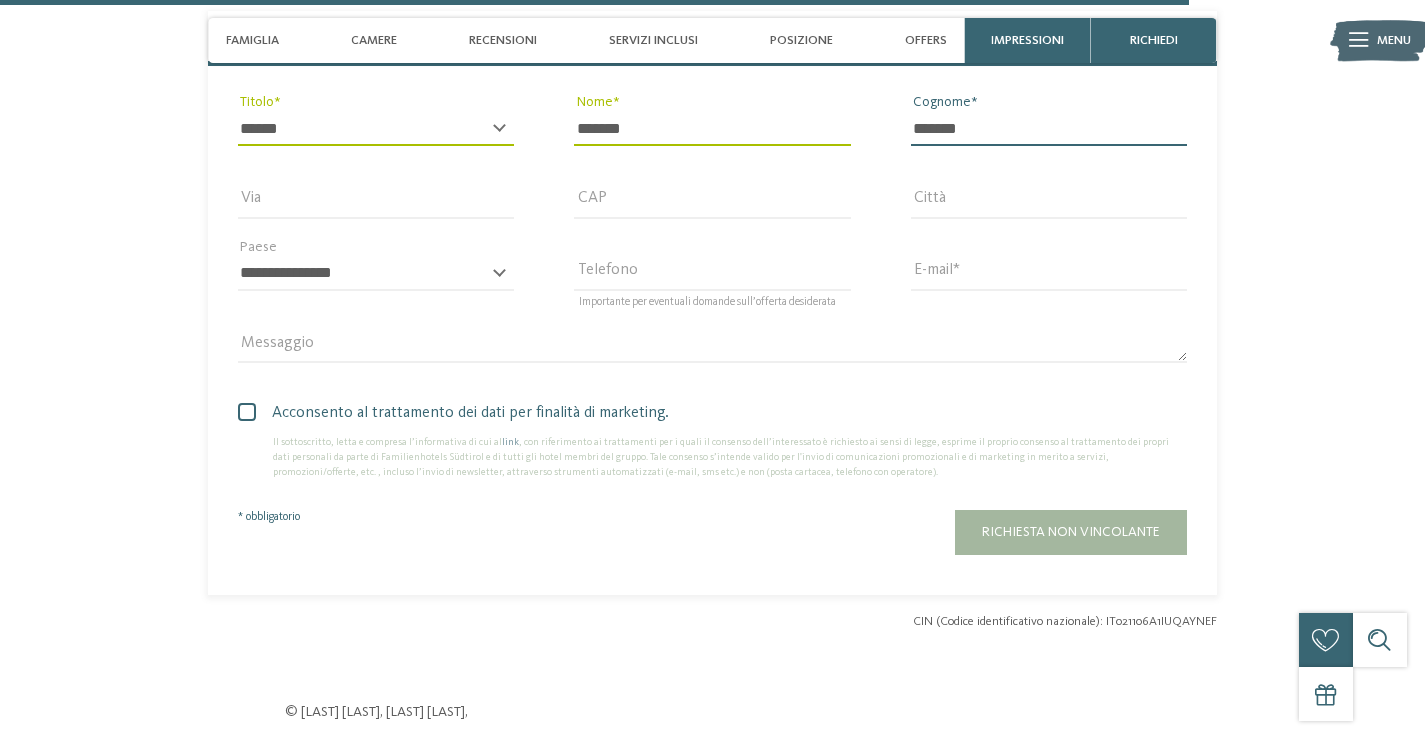 type on "*******" 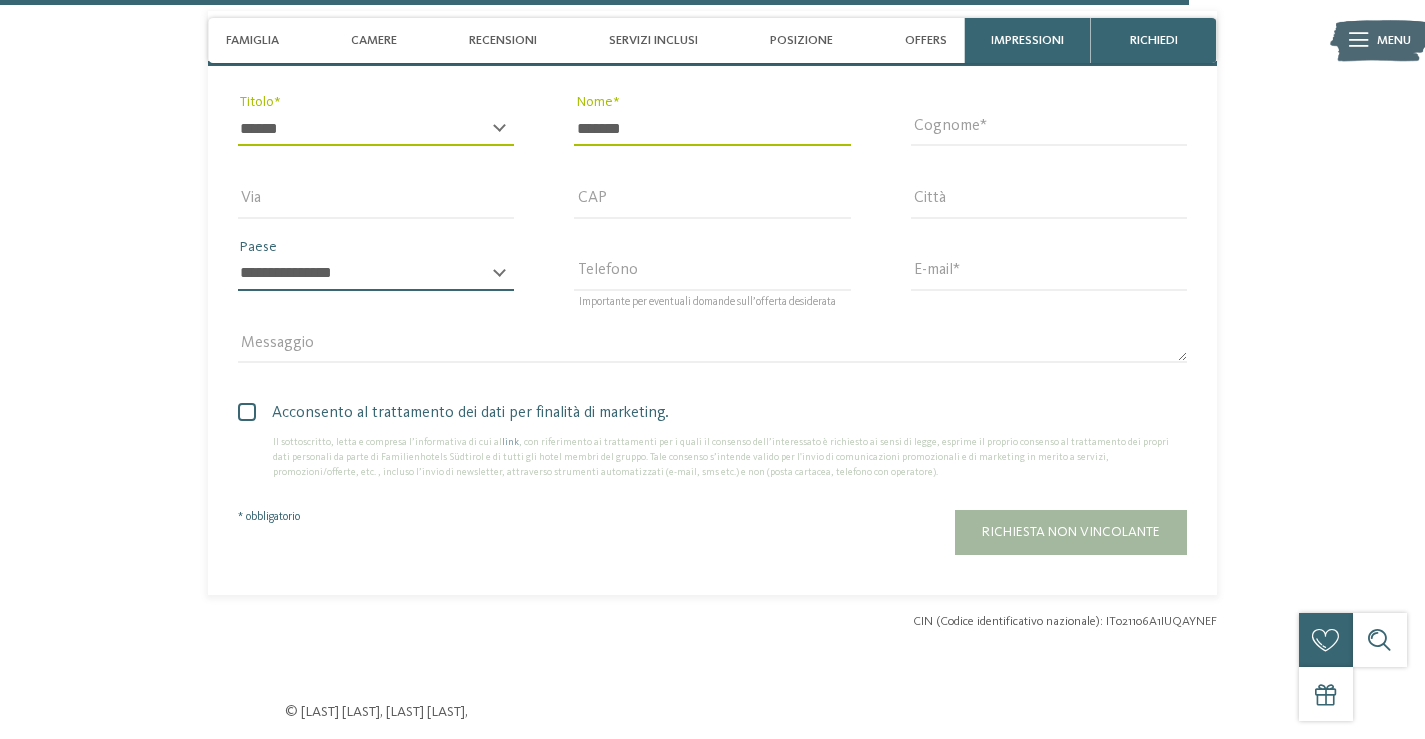 click on "**********" at bounding box center [376, 274] 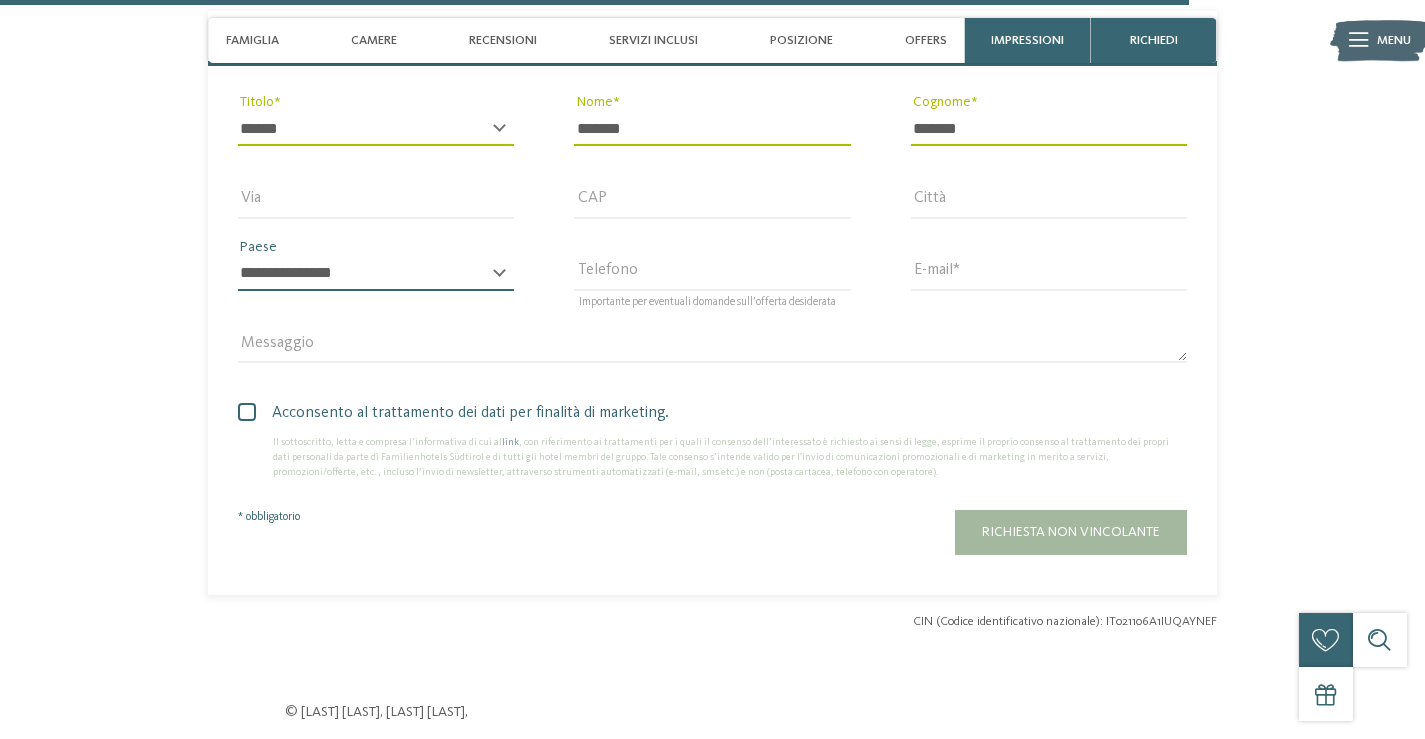 select on "**" 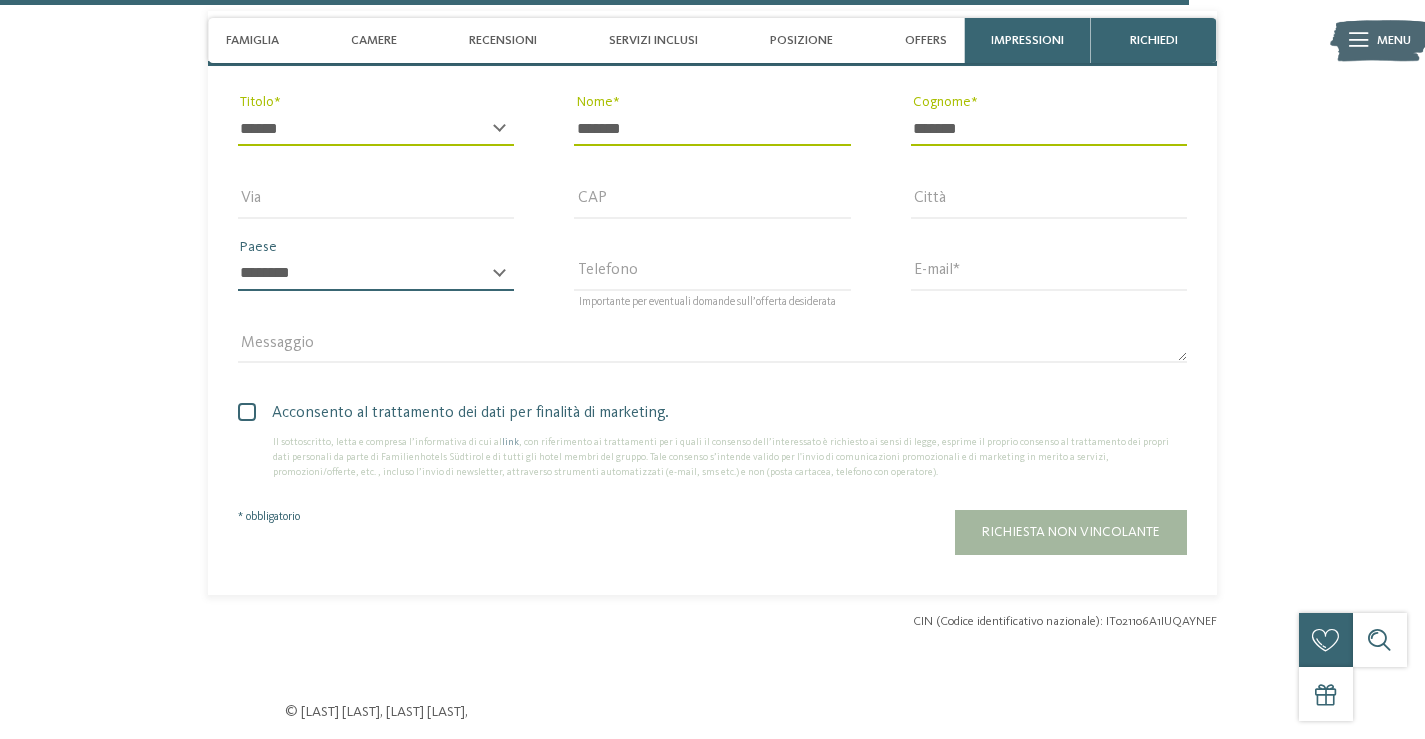 click on "**********" at bounding box center [376, 274] 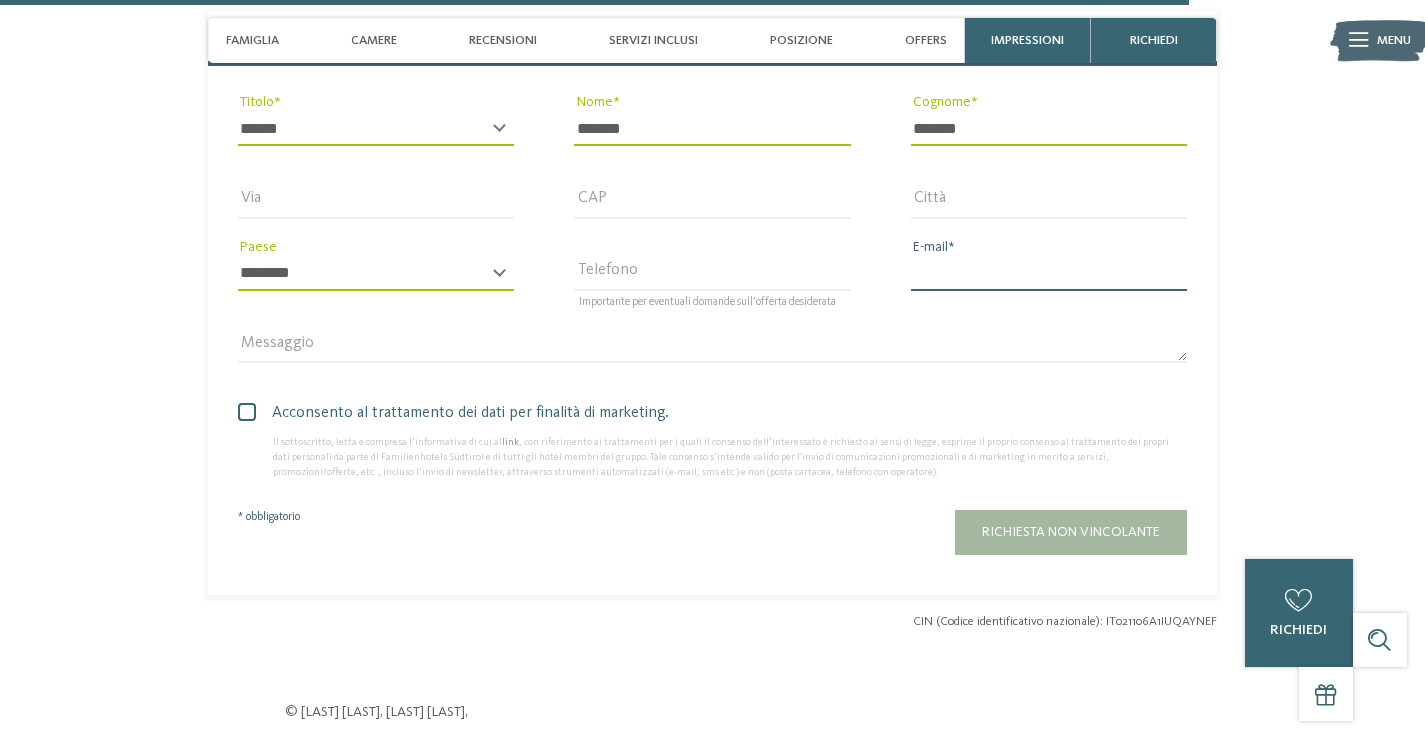 click on "E-mail" at bounding box center (1049, 274) 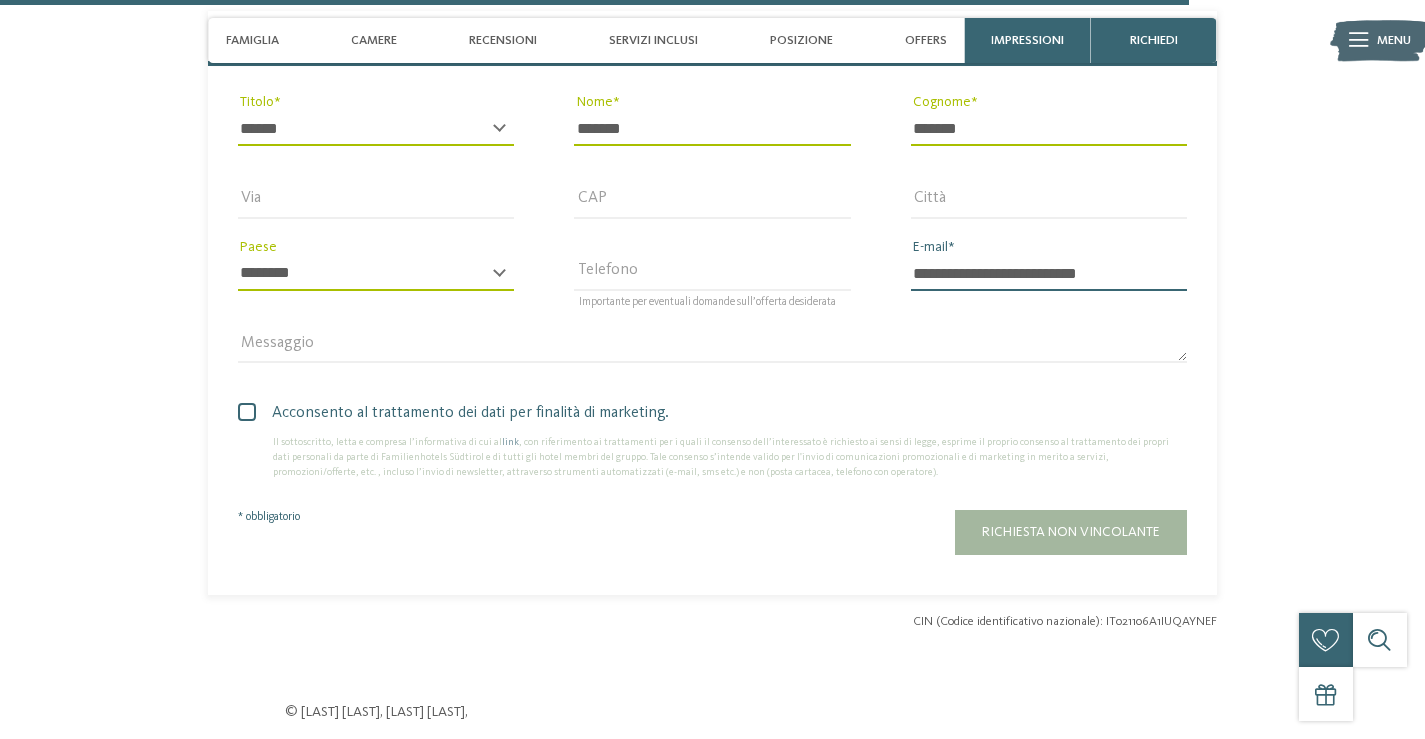 type on "**********" 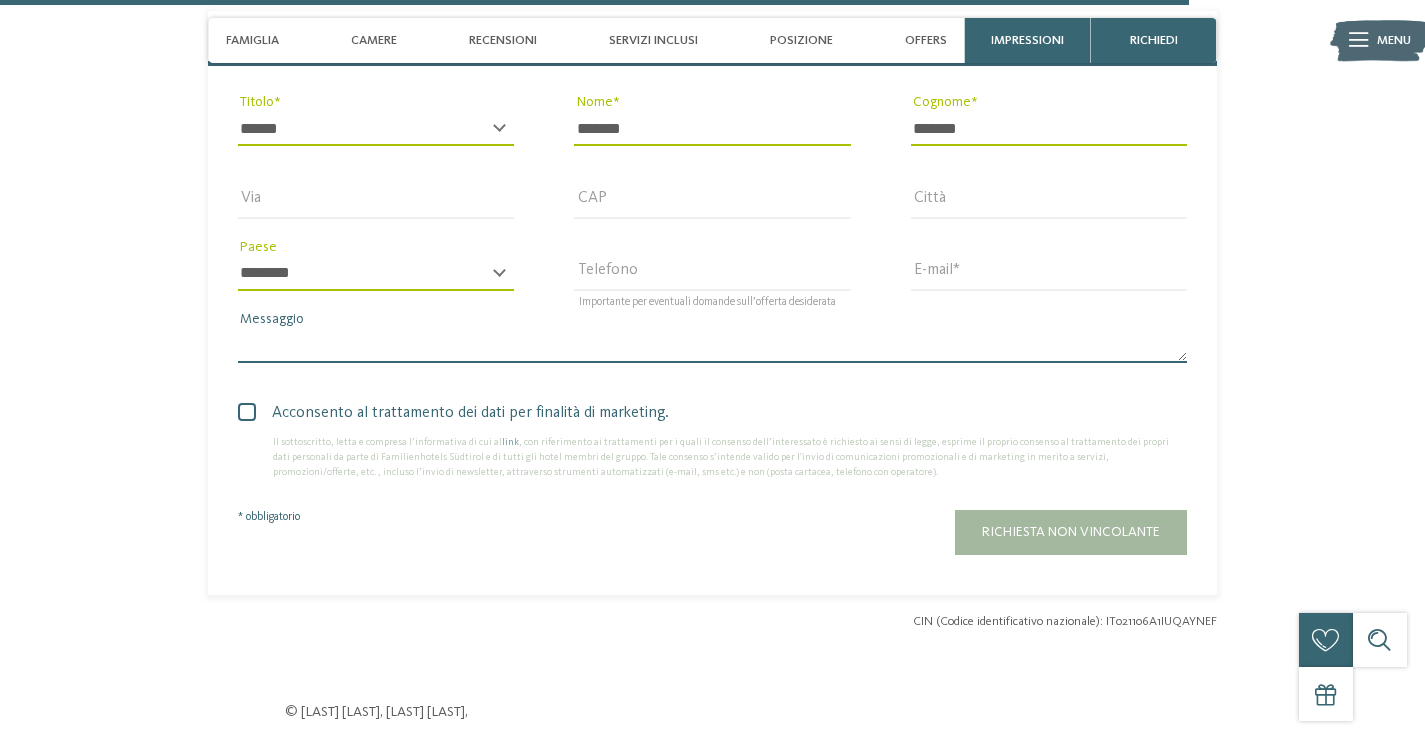 click on "Messaggio" at bounding box center (712, 346) 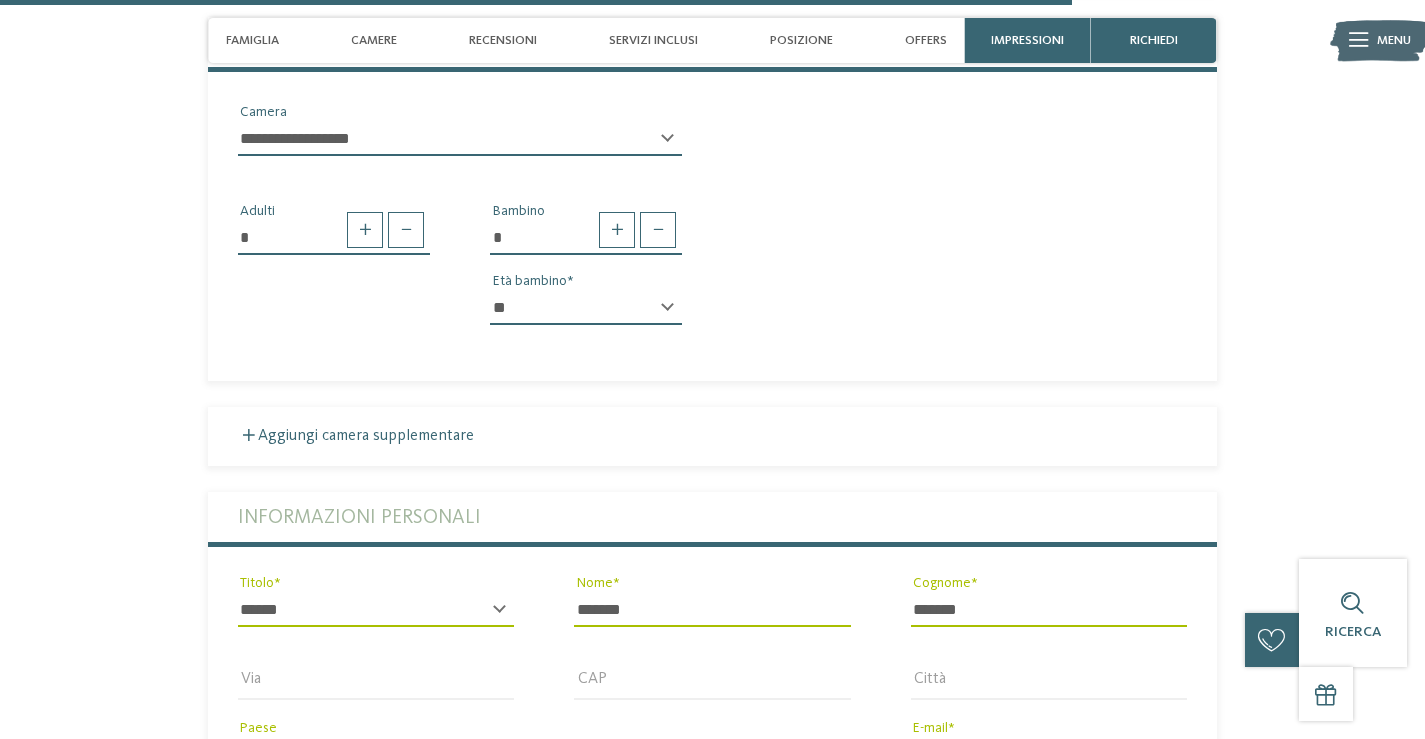 scroll, scrollTop: 4675, scrollLeft: 0, axis: vertical 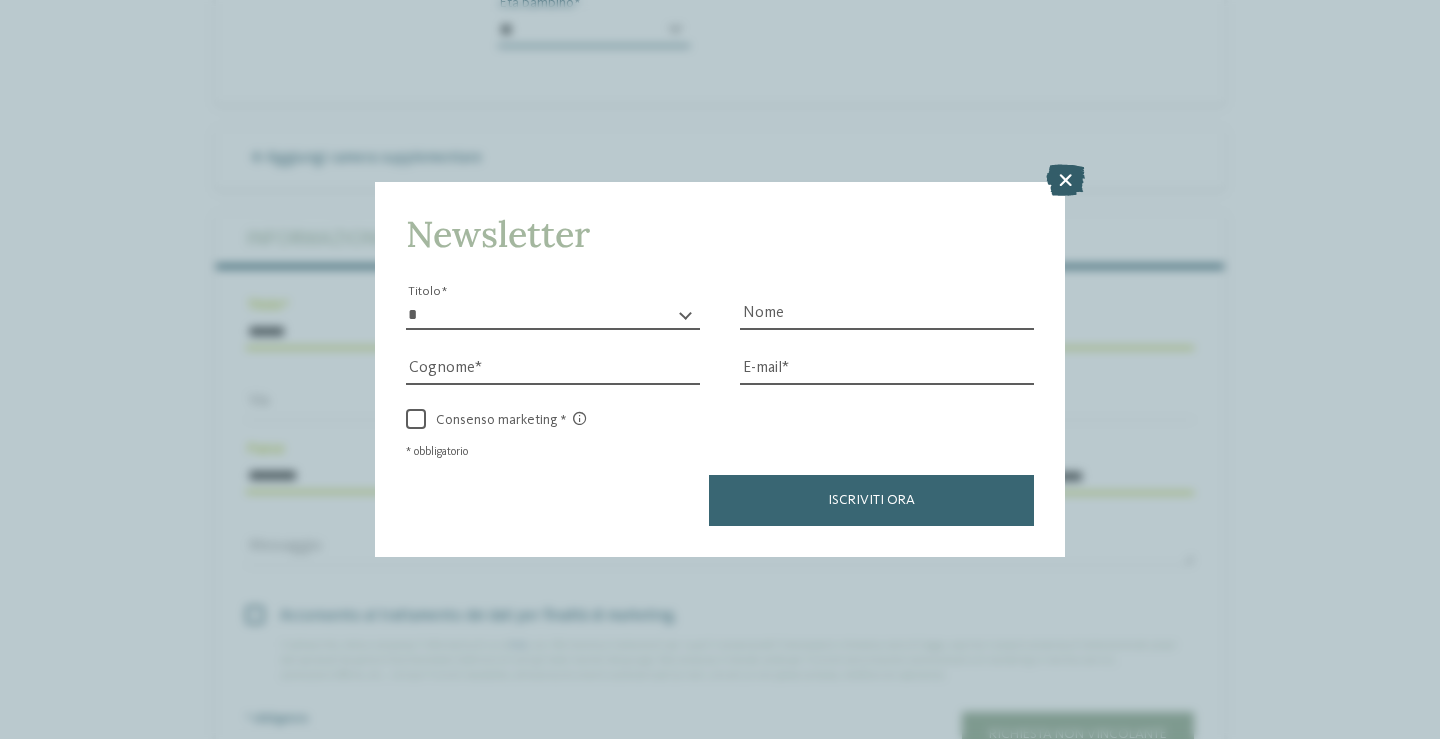 click at bounding box center [1065, 180] 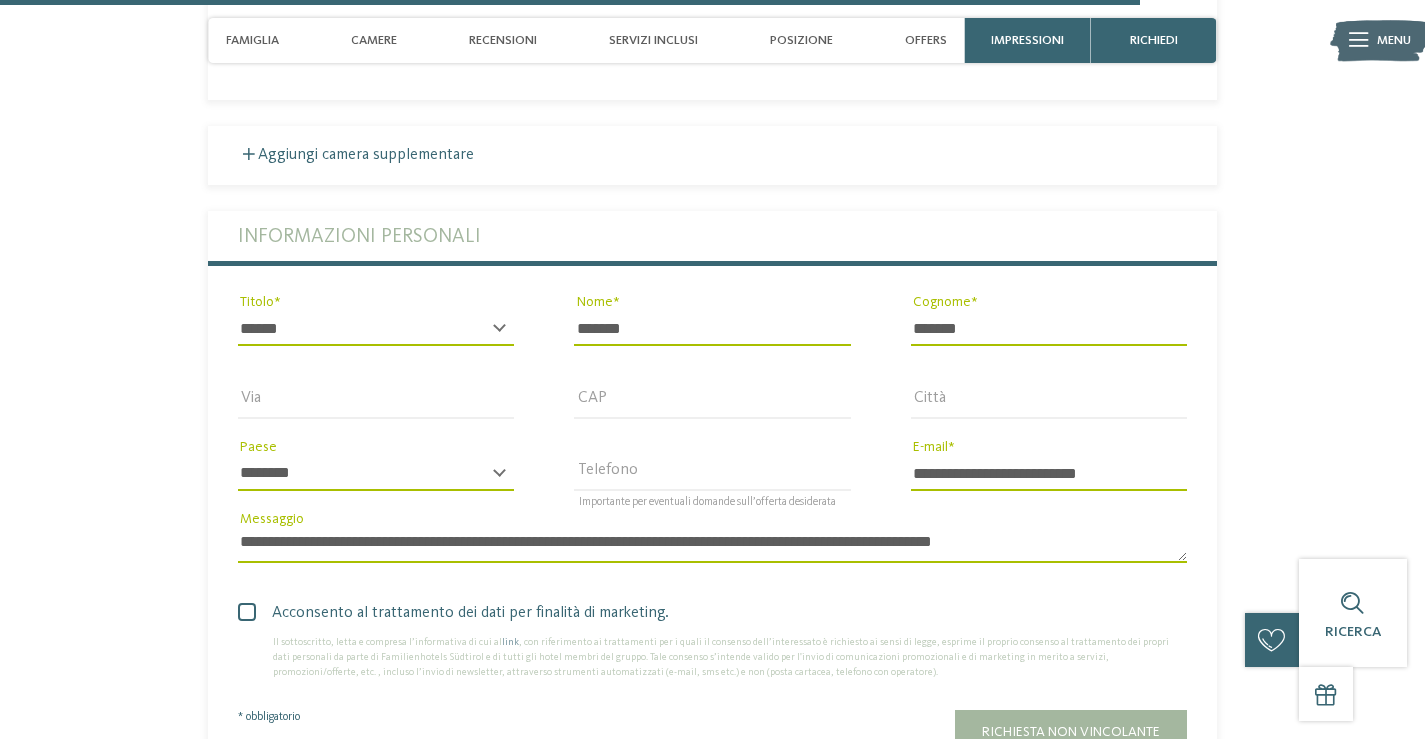 click on "**********" at bounding box center [712, 546] 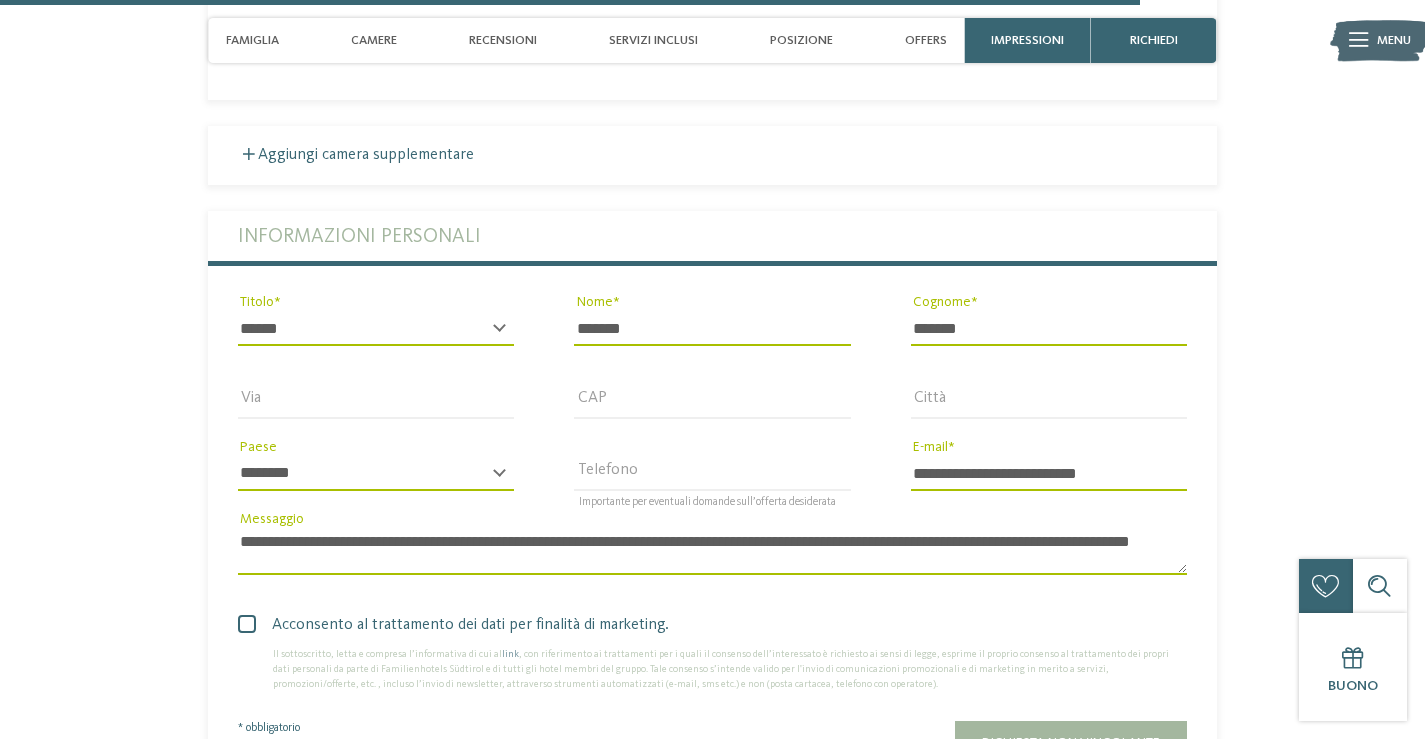 scroll, scrollTop: 0, scrollLeft: 0, axis: both 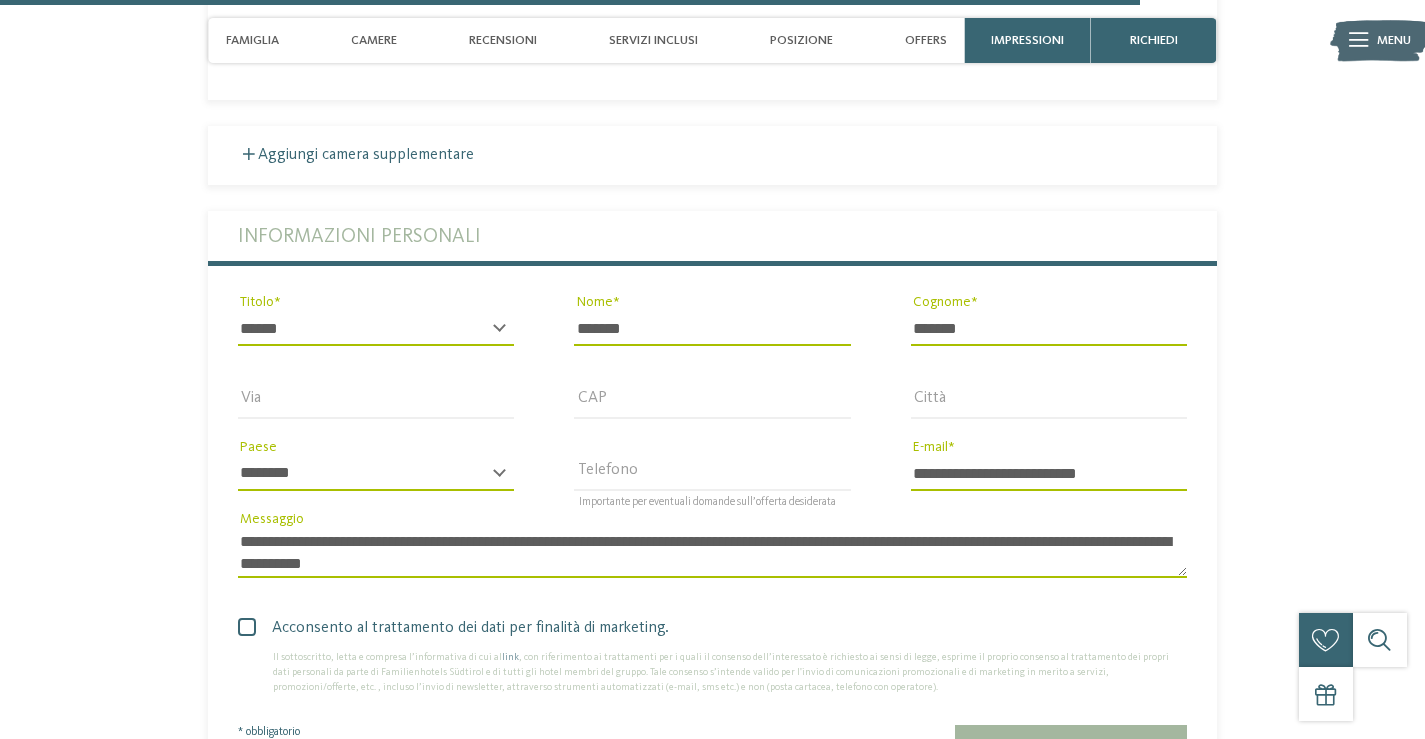 type on "**********" 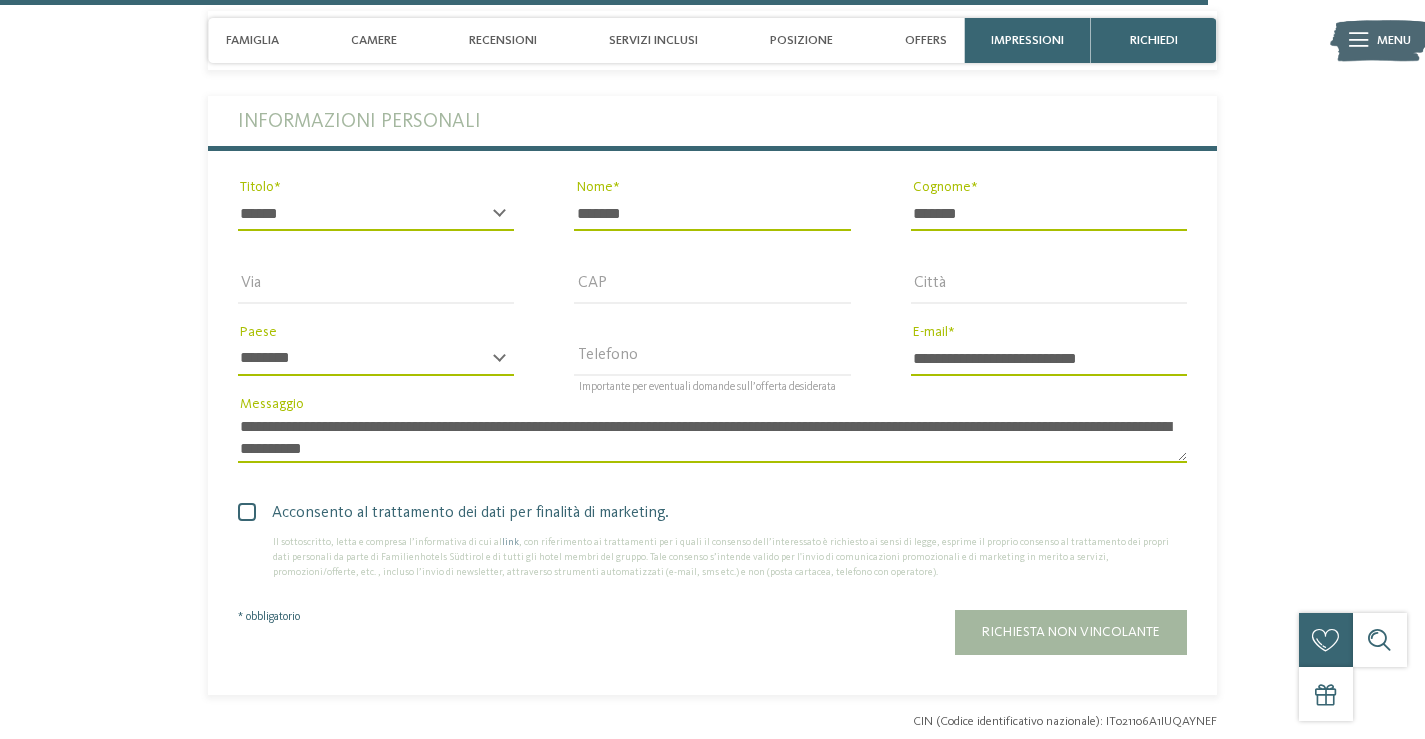 scroll, scrollTop: 5075, scrollLeft: 0, axis: vertical 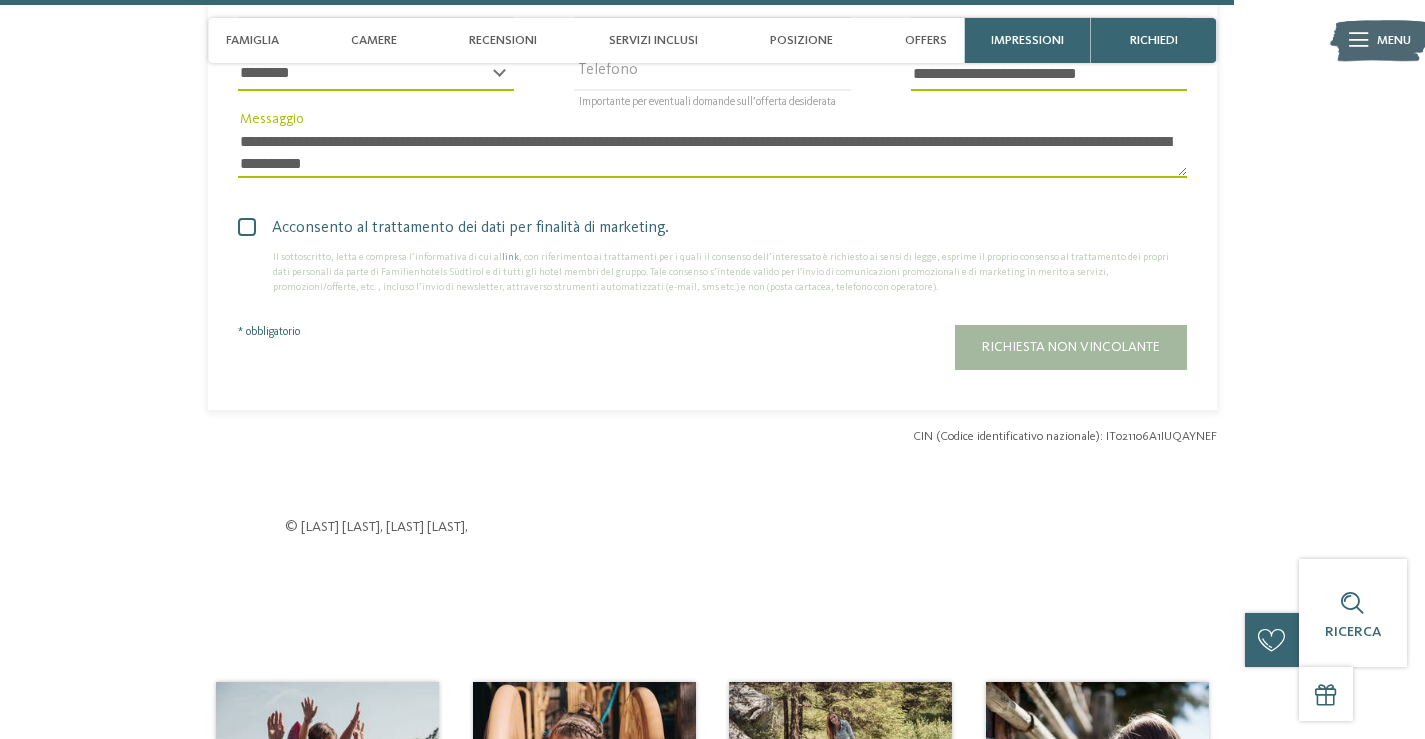 click at bounding box center (0, 0) 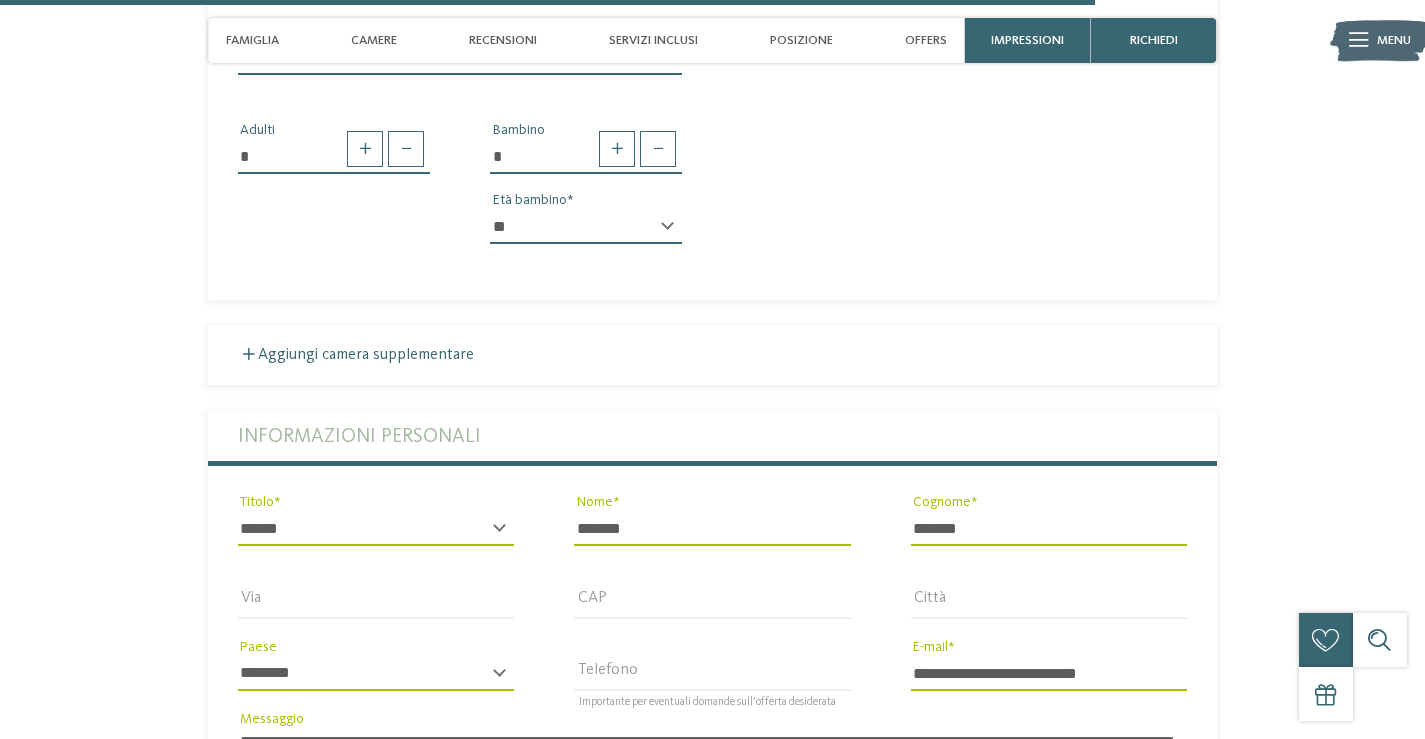 scroll, scrollTop: 4875, scrollLeft: 0, axis: vertical 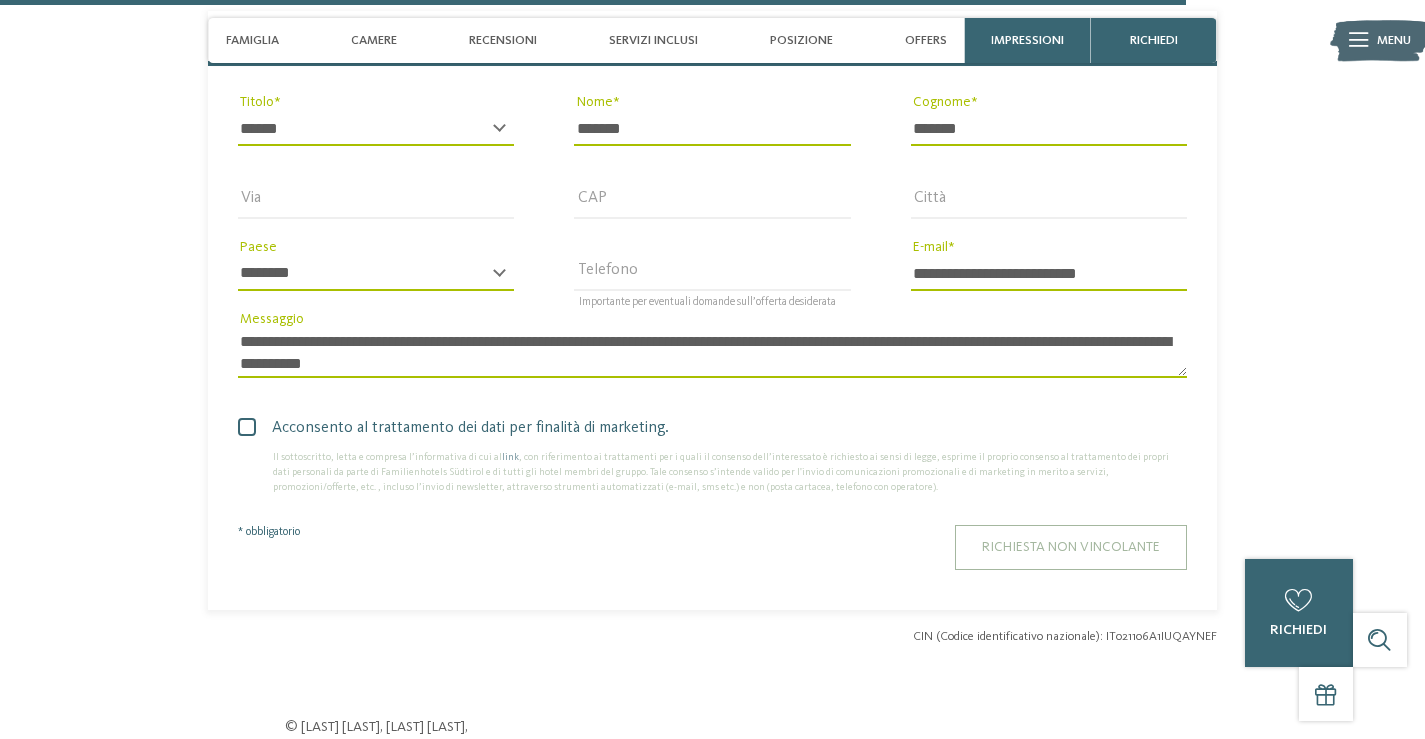 click on "Richiesta non vincolante" at bounding box center (1071, 547) 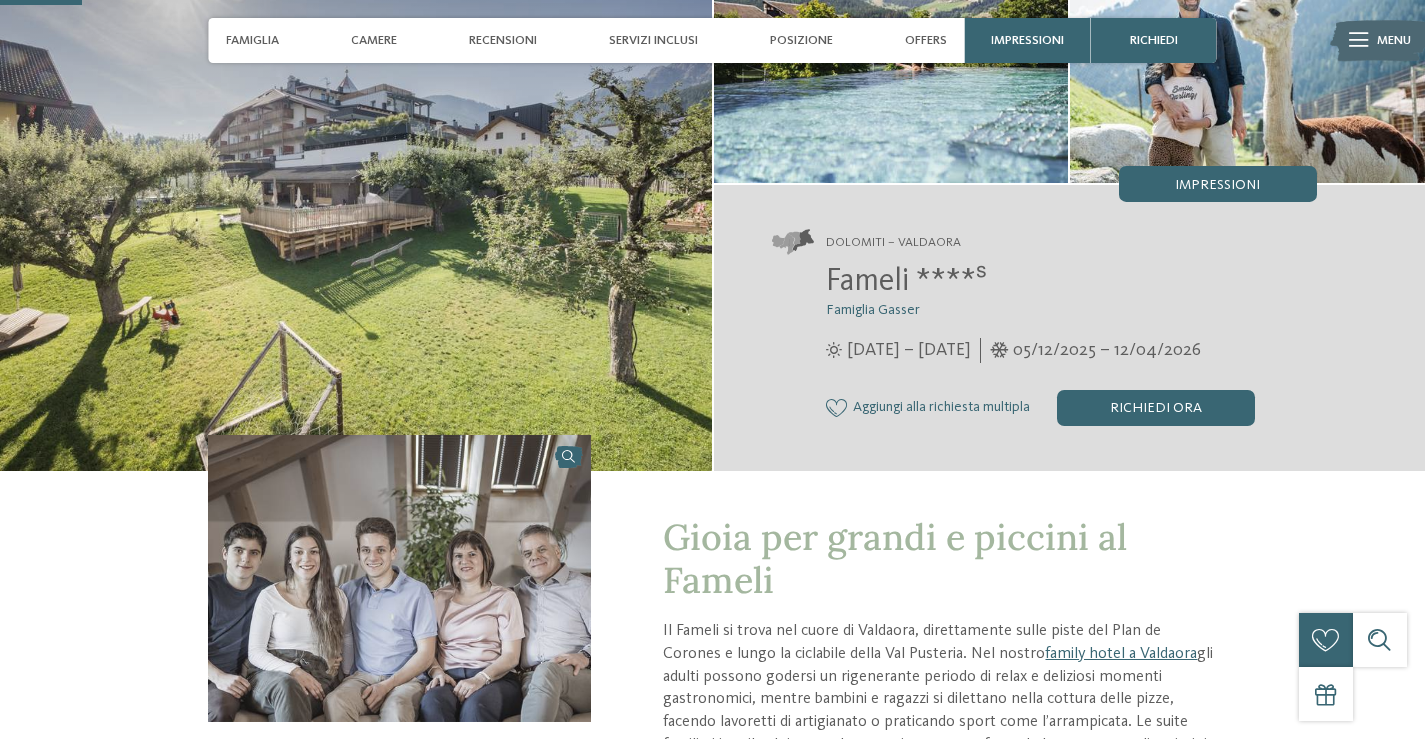scroll, scrollTop: 172, scrollLeft: 0, axis: vertical 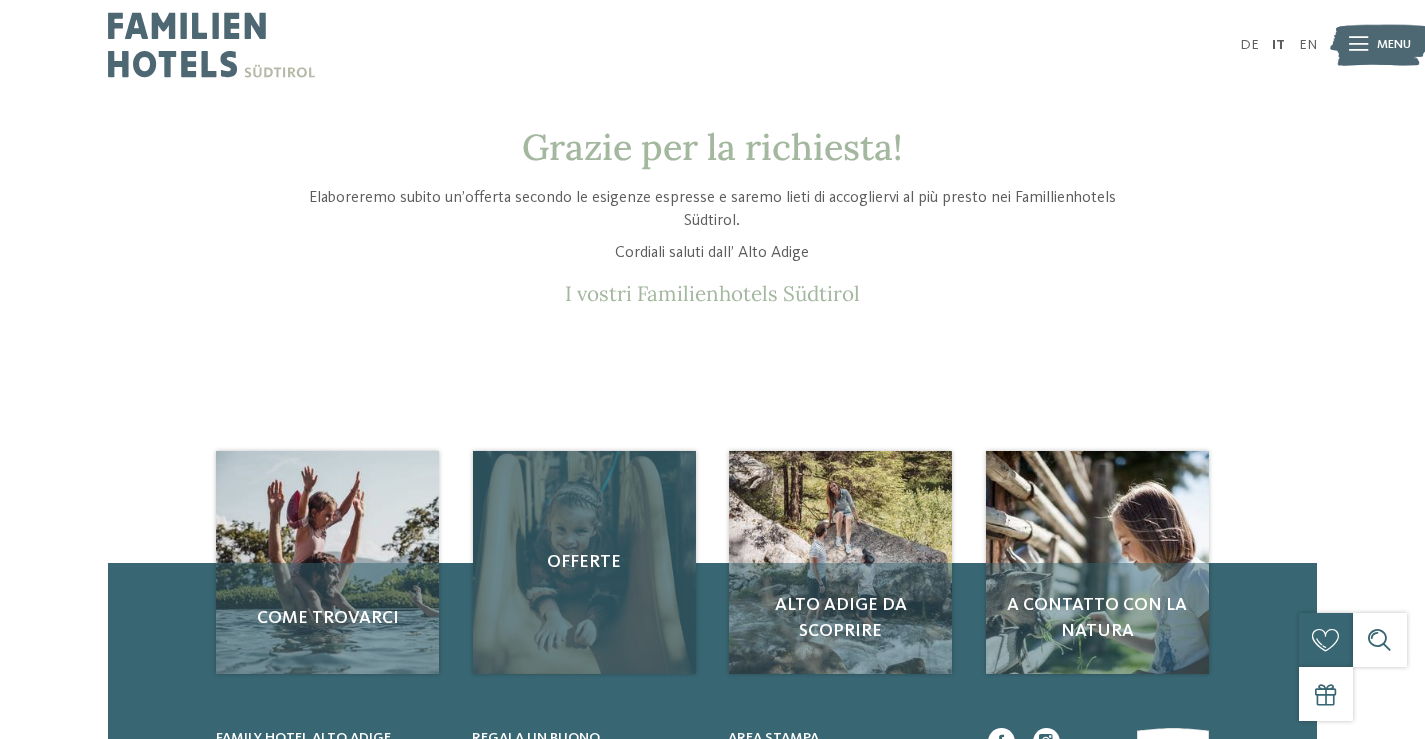 click on "Offerte" at bounding box center (584, 562) 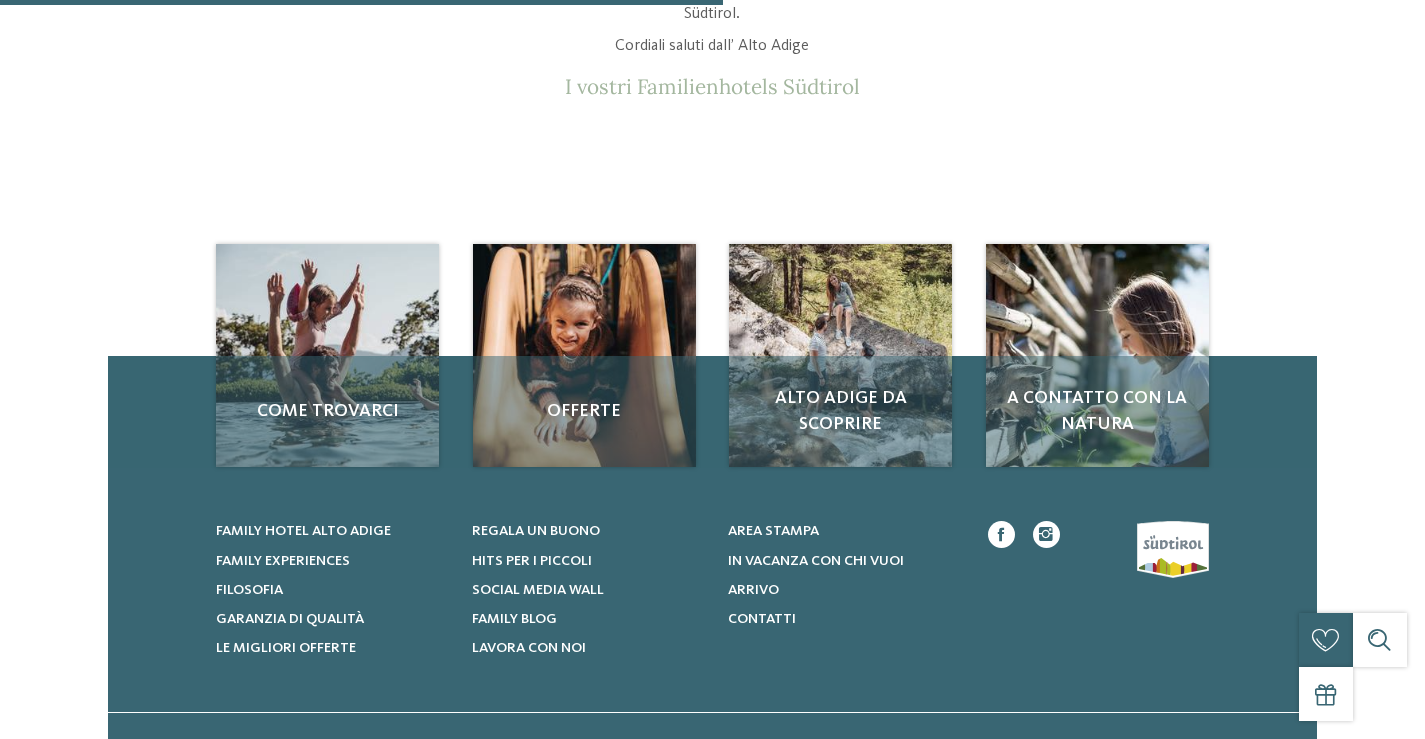 scroll, scrollTop: 500, scrollLeft: 0, axis: vertical 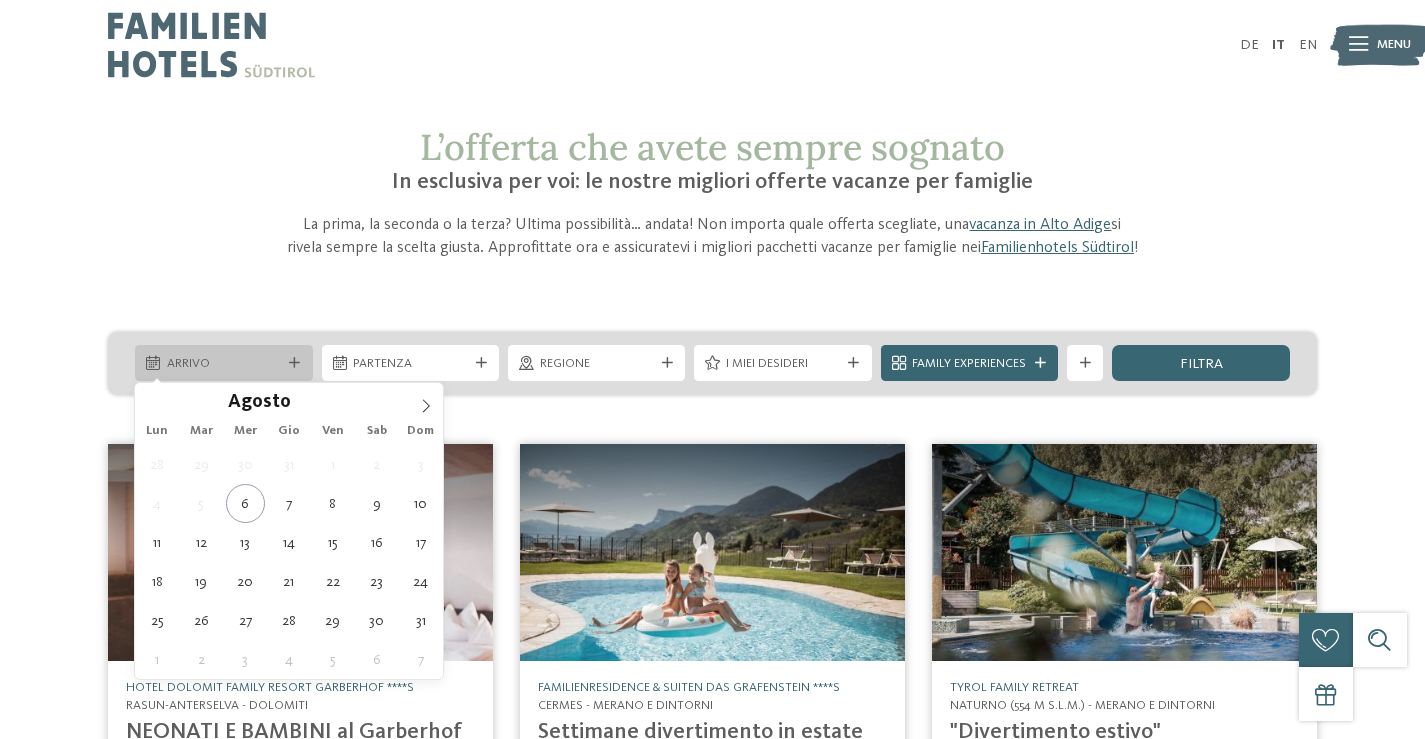 click on "Arrivo" at bounding box center (223, 363) 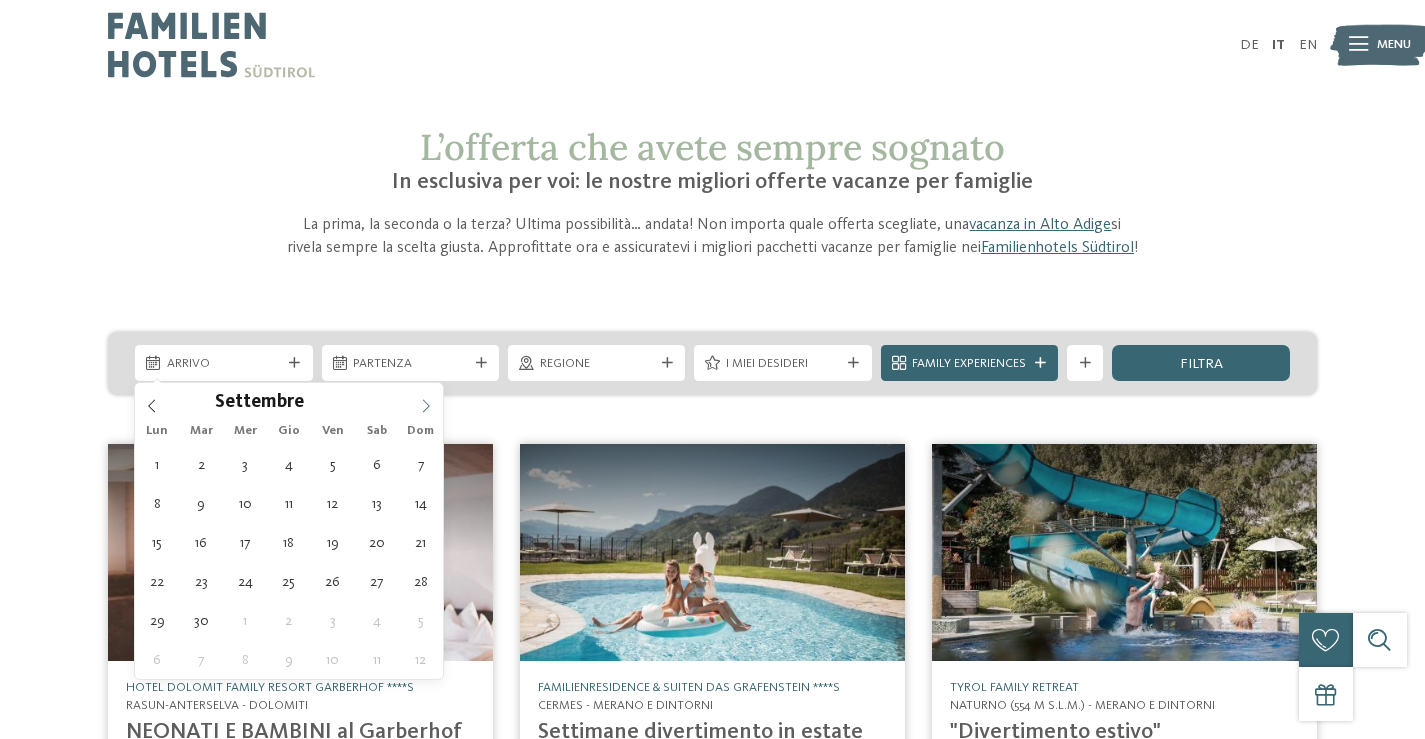 click 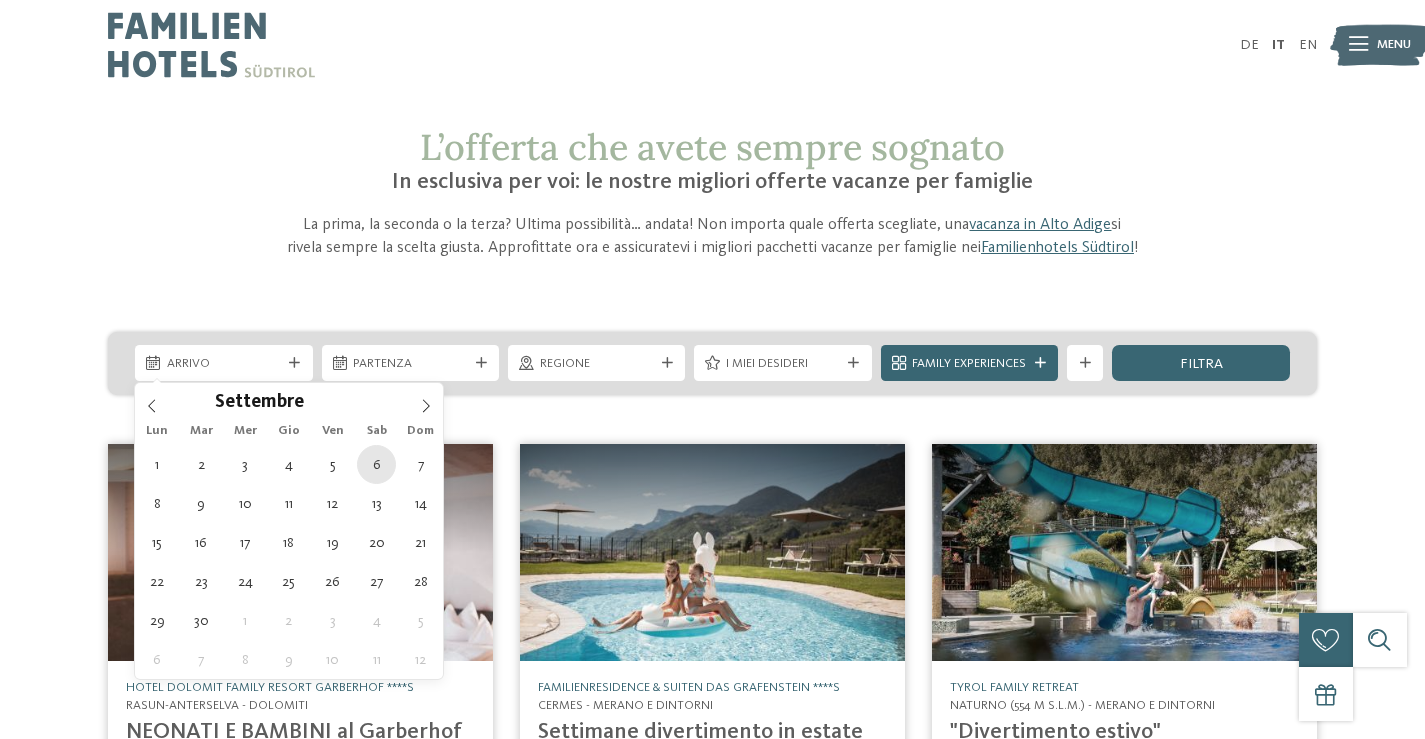 type on "06.09.2025" 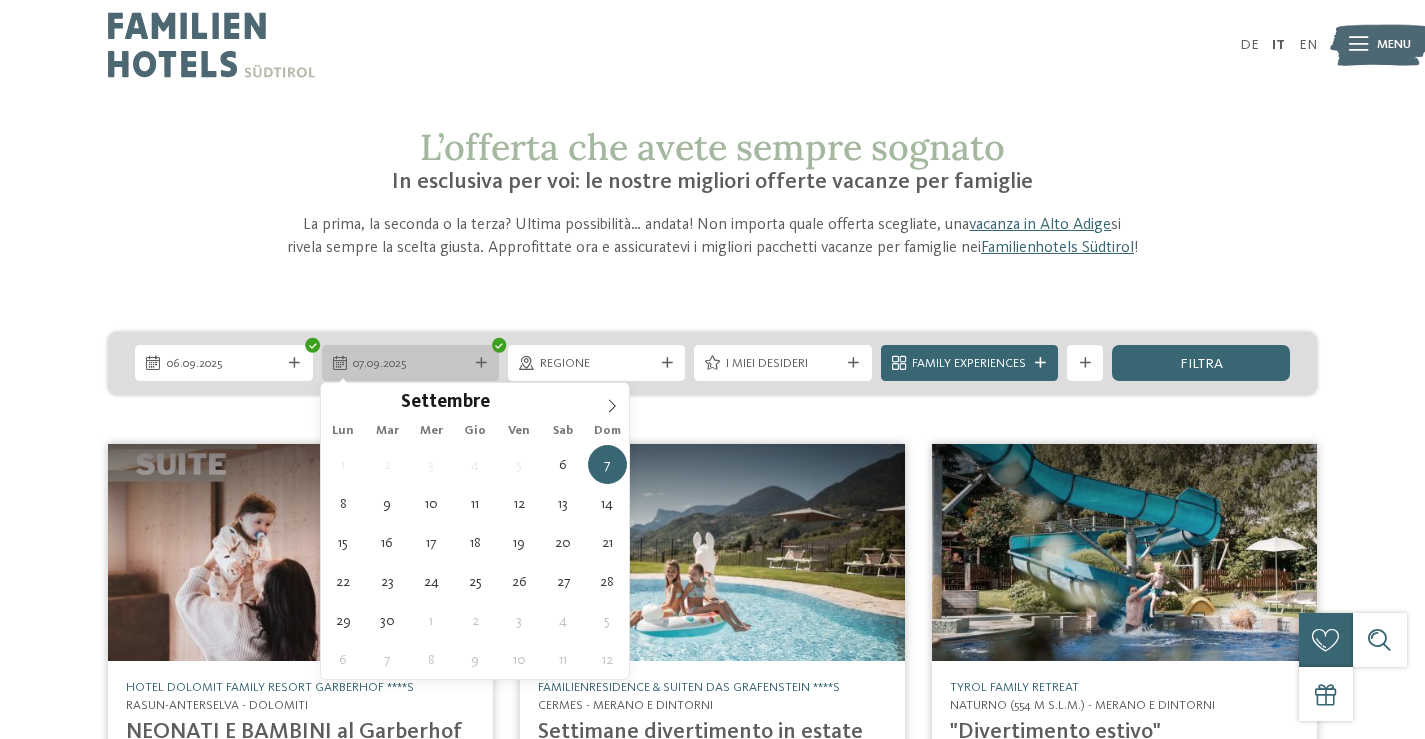 click on "07.09.2025" at bounding box center [410, 364] 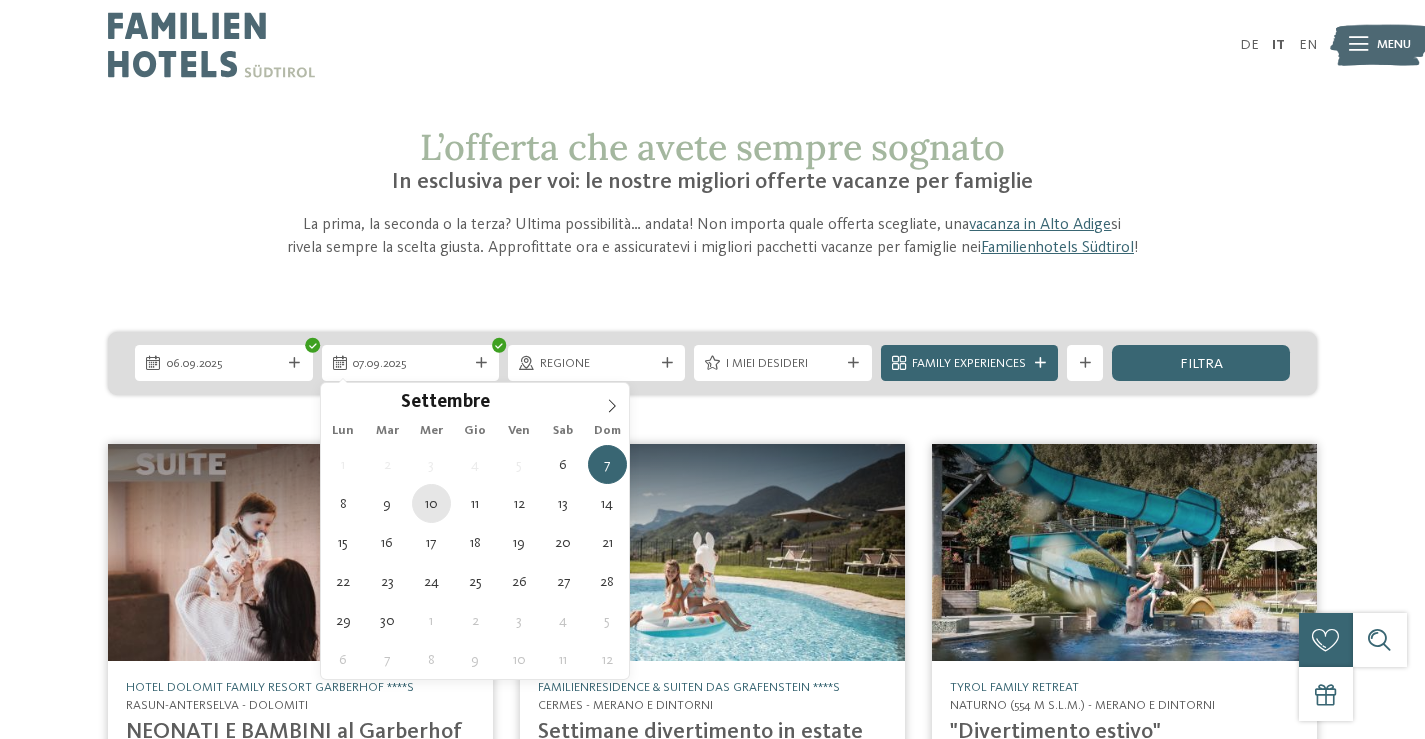 type on "10.09.2025" 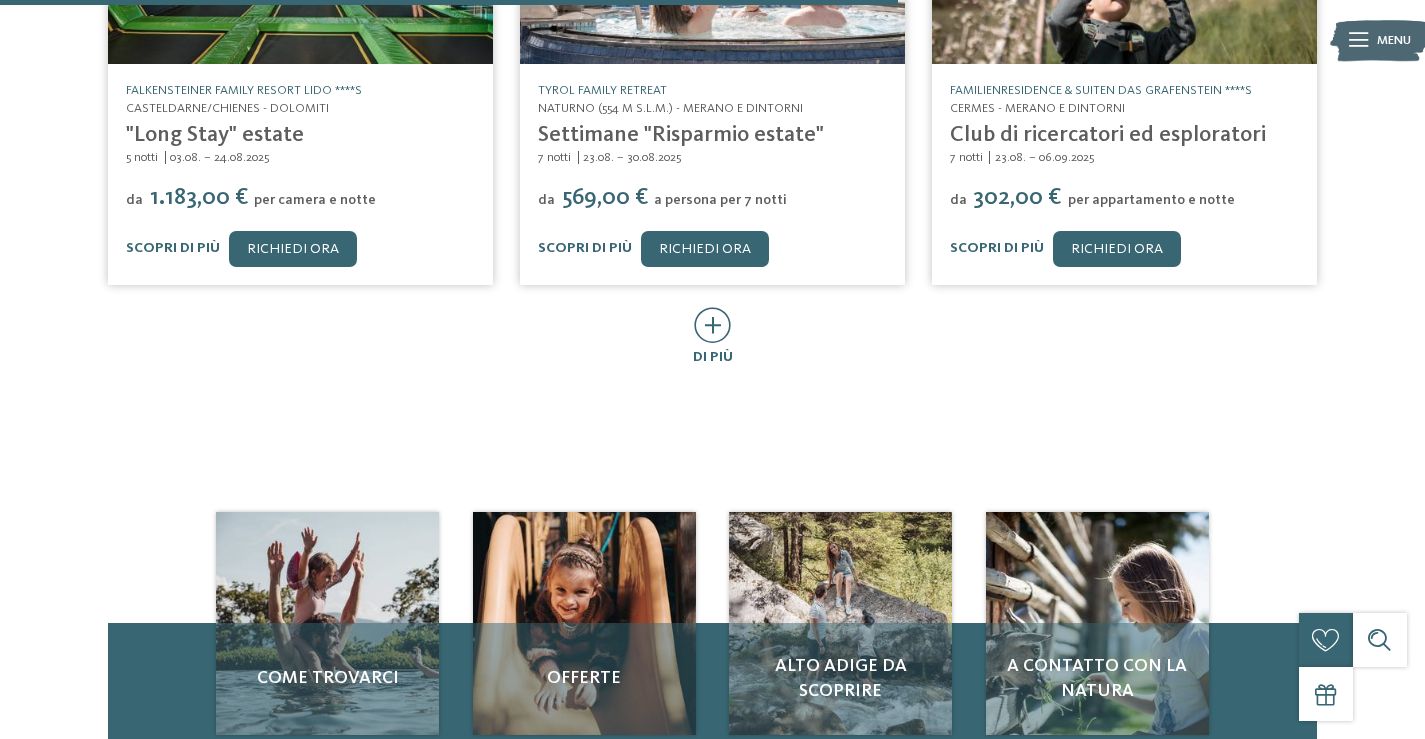 scroll, scrollTop: 1300, scrollLeft: 0, axis: vertical 